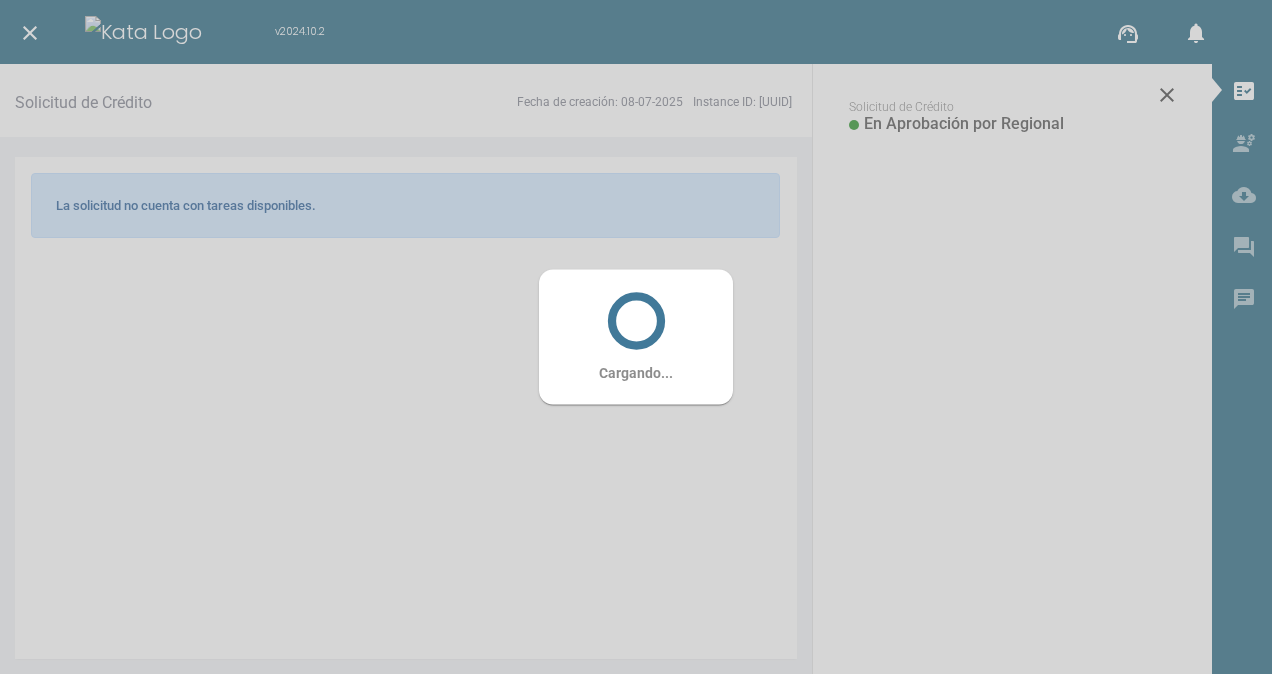 scroll, scrollTop: 0, scrollLeft: 0, axis: both 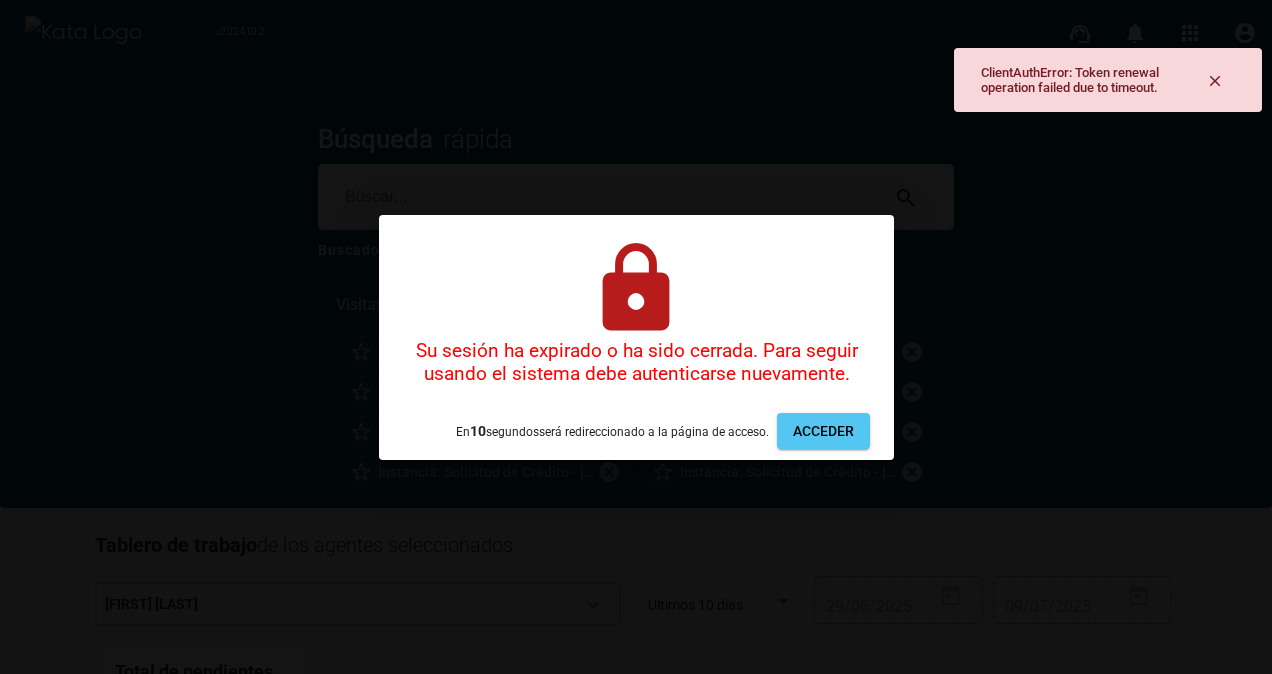 click on "ClientAuthError: Token renewal operation failed due to timeout.  close v2024.10.2 support_agent notifications 0 apps account_circle Búsqueda rápida search Buscador de solicitudes Visitas recientes   star_border  Instancia: Solicitud de Crédito - [UUID]  cancel   star_border  Búsqueda rápida  cancel   star_border  Instancia: Solicitud de Crédito - [UUID]  cancel   star_border  Instancia: Solicitud de Crédito - [UUID]  cancel   star_border  Instancia: Solicitud de Crédito - [UUID]  cancel   star_border  Instancia: Solicitud de Crédito - [UUID]  cancel   star_border  Instancia: Solicitud de Crédito - [UUID]  cancel   star_border  Instancia: Solicitud de Crédito - [UUID]  cancel  Tablero de trabajo  de los agentes seleccionados [FIRST] [LAST] keyboard_arrow_down Últimos 10 días 30" at bounding box center [636, 337] 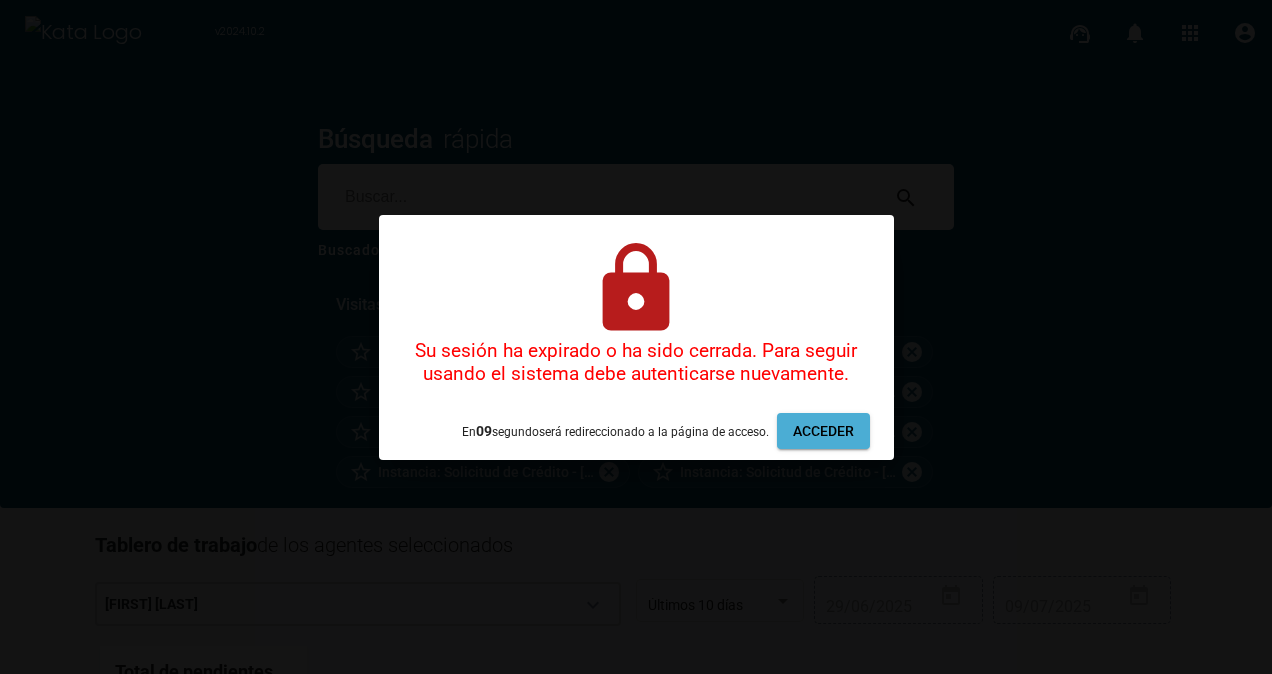 click on "Acceder" at bounding box center (823, 431) 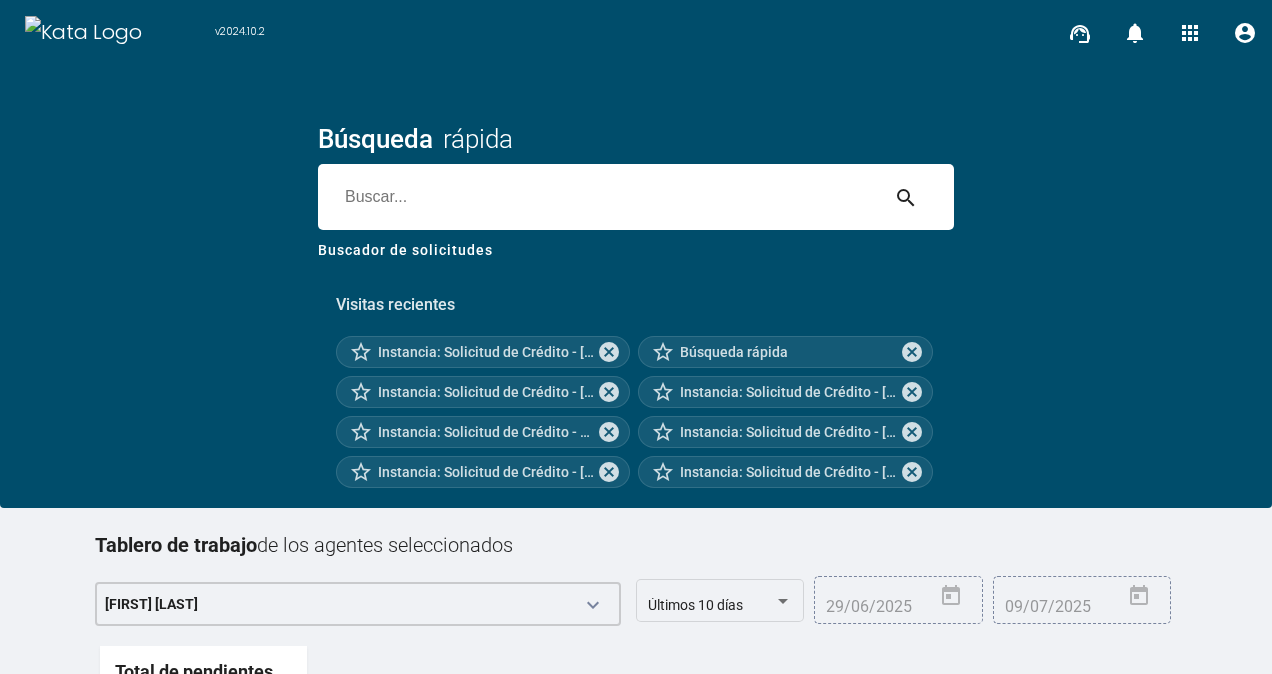 click on "v2024.10.2 support_agent notifications 0 apps account_circle Búsqueda rápida search Buscador de solicitudes Visitas recientes   star_border  Instancia: Solicitud de Crédito - [UUID]  cancel   star_border  Búsqueda rápida  cancel   star_border  Instancia: Solicitud de Crédito - [UUID]  cancel   star_border  Instancia: Solicitud de Crédito - [UUID]  cancel   star_border  Instancia: Solicitud de Crédito - [UUID]  cancel   star_border  Instancia: Solicitud de Crédito - [UUID]  cancel   star_border  Instancia: Solicitud de Crédito - [UUID]  cancel   star_border  Instancia: Solicitud de Crédito - [UUID]  cancel  Tablero de trabajo  de los agentes seleccionados [FIRST] [LAST] keyboard_arrow_down Últimos 10 días 30/06/2025 09/07/2025 Total de pendientes en asignaciones 30 Tareas 15 code 1" at bounding box center [636, 337] 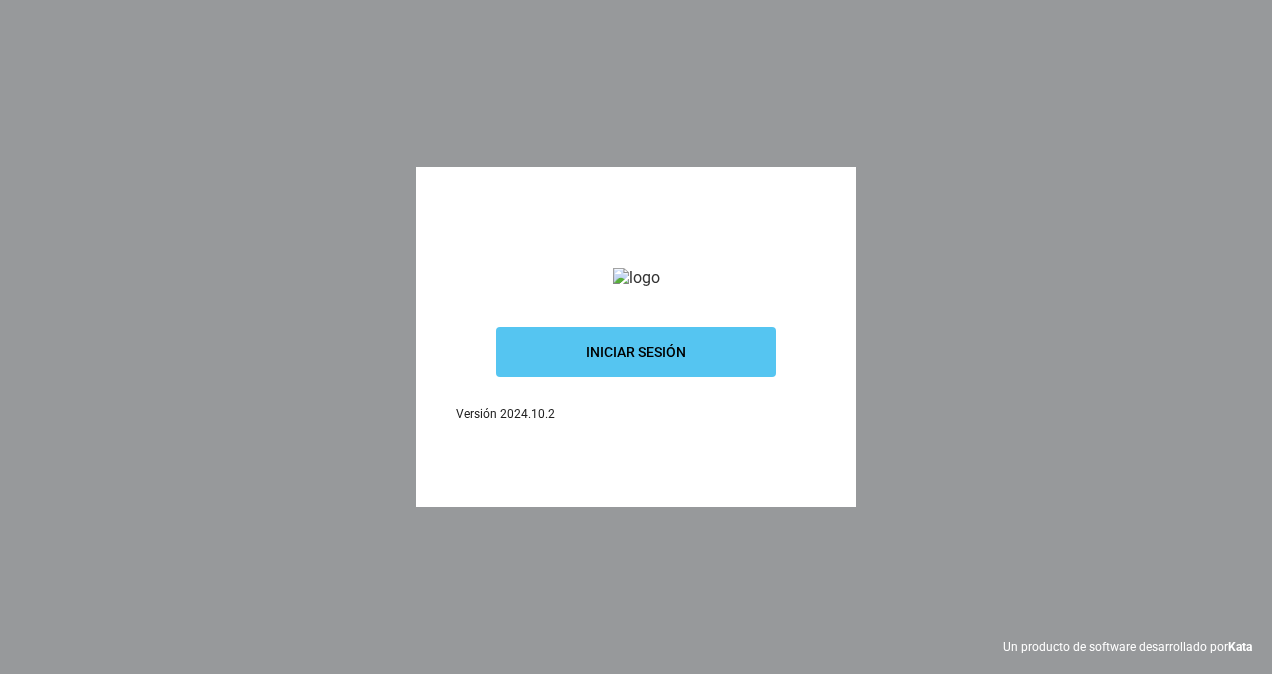 scroll, scrollTop: 0, scrollLeft: 0, axis: both 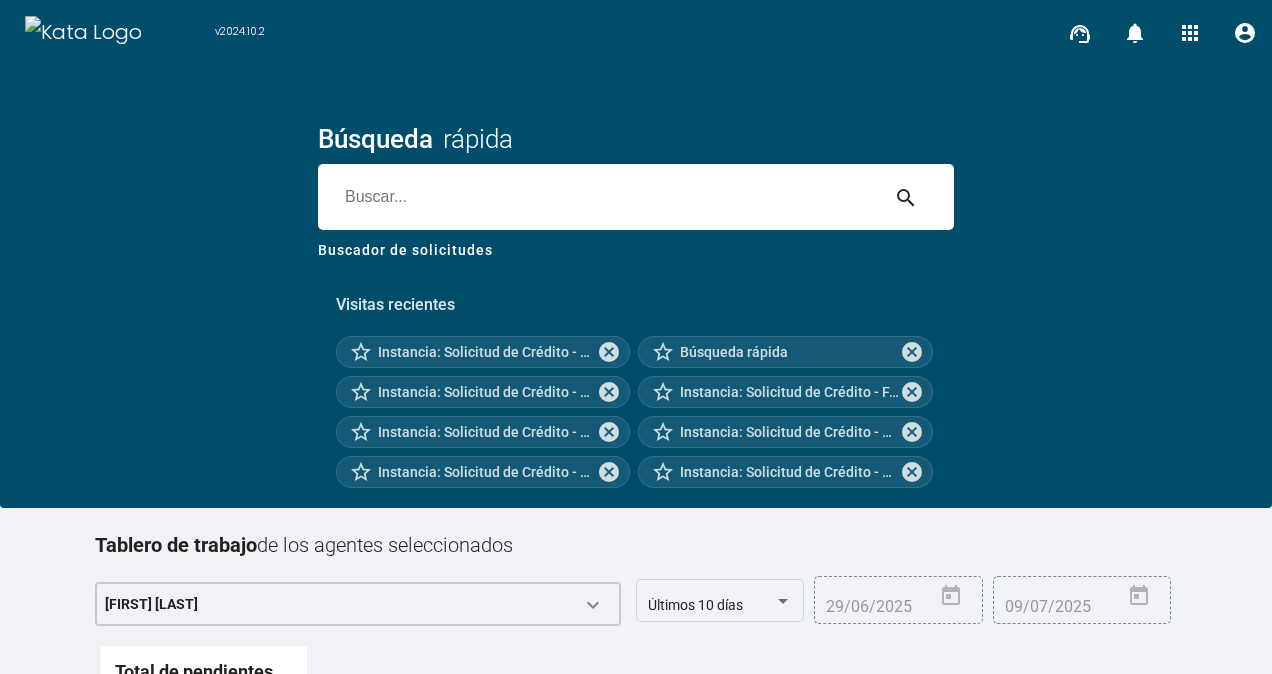 click at bounding box center (598, 197) 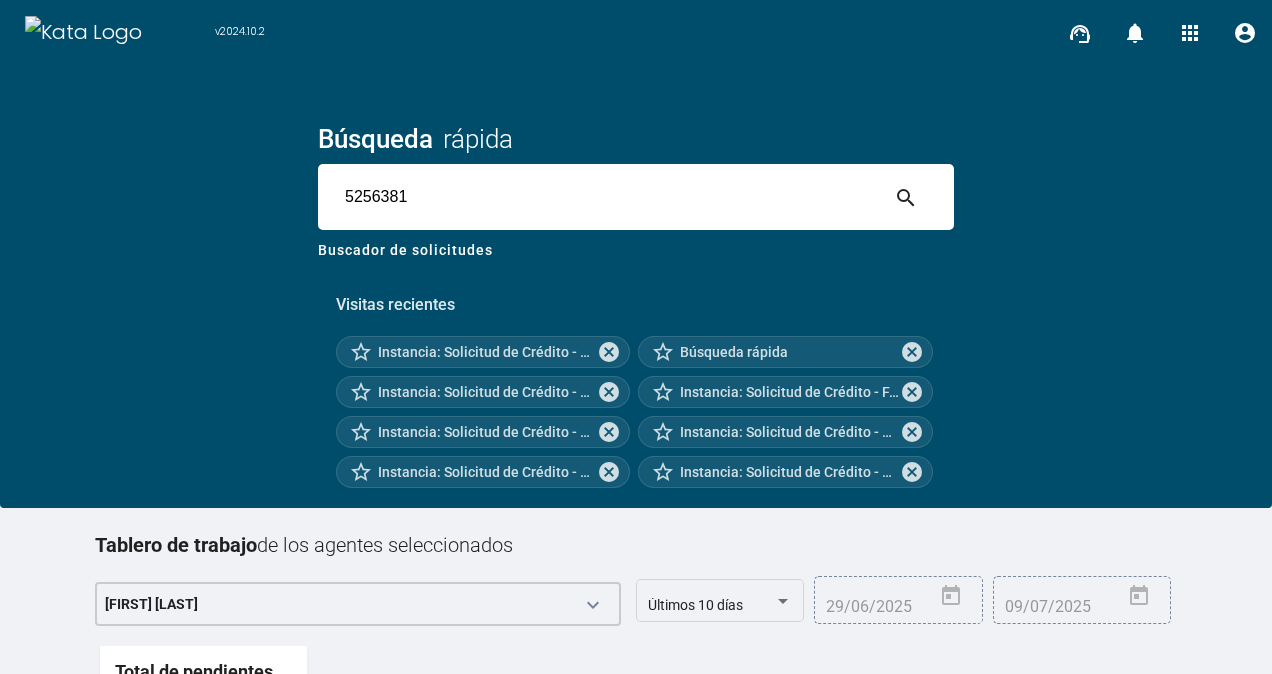 type on "5256381" 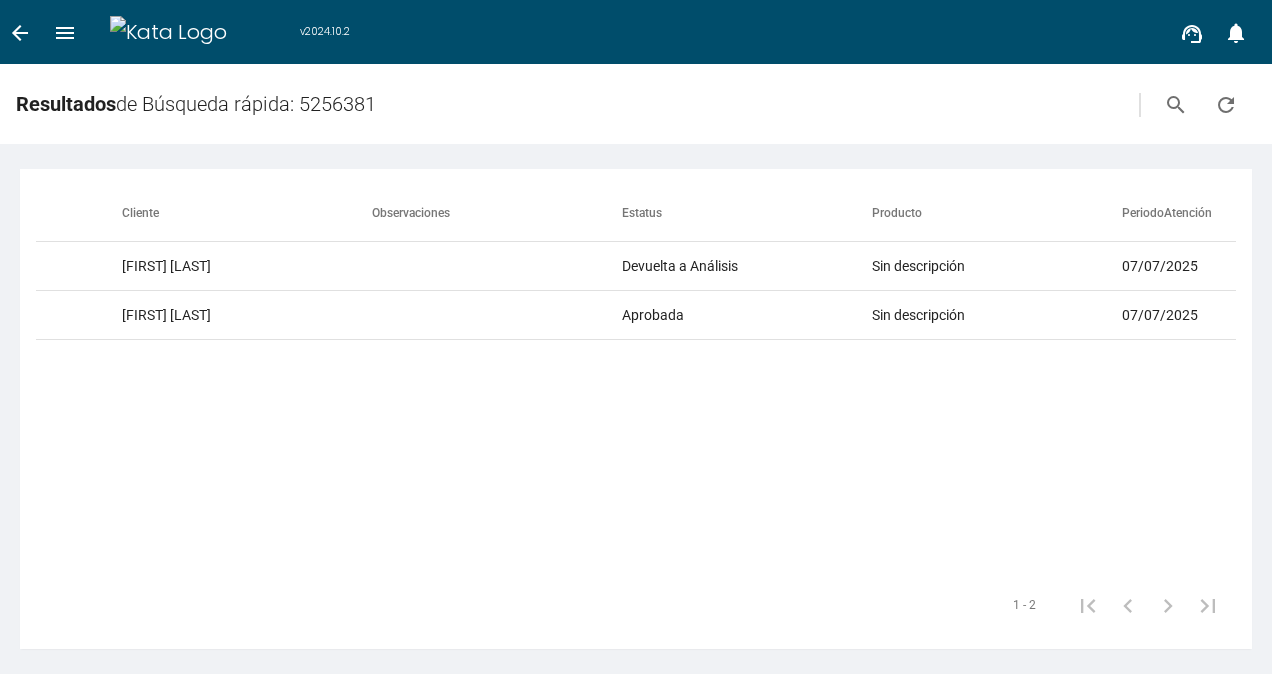 scroll, scrollTop: 0, scrollLeft: 513, axis: horizontal 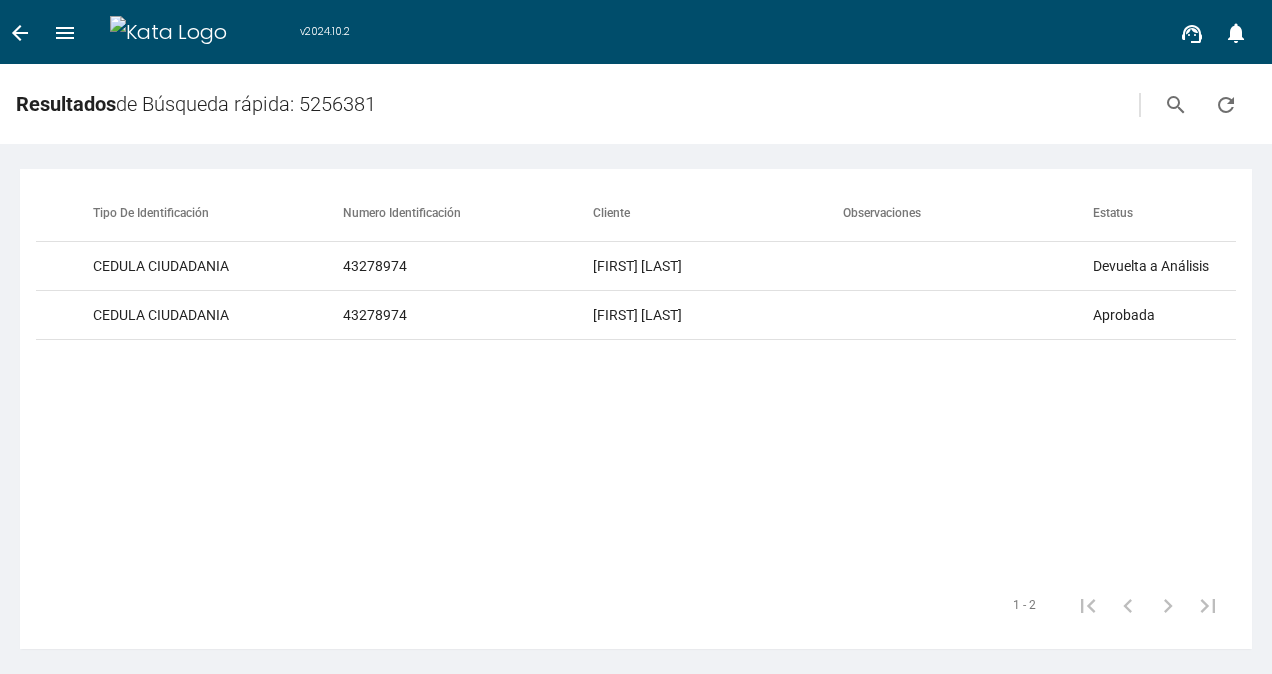 click on "arrow_back" at bounding box center [20, 33] 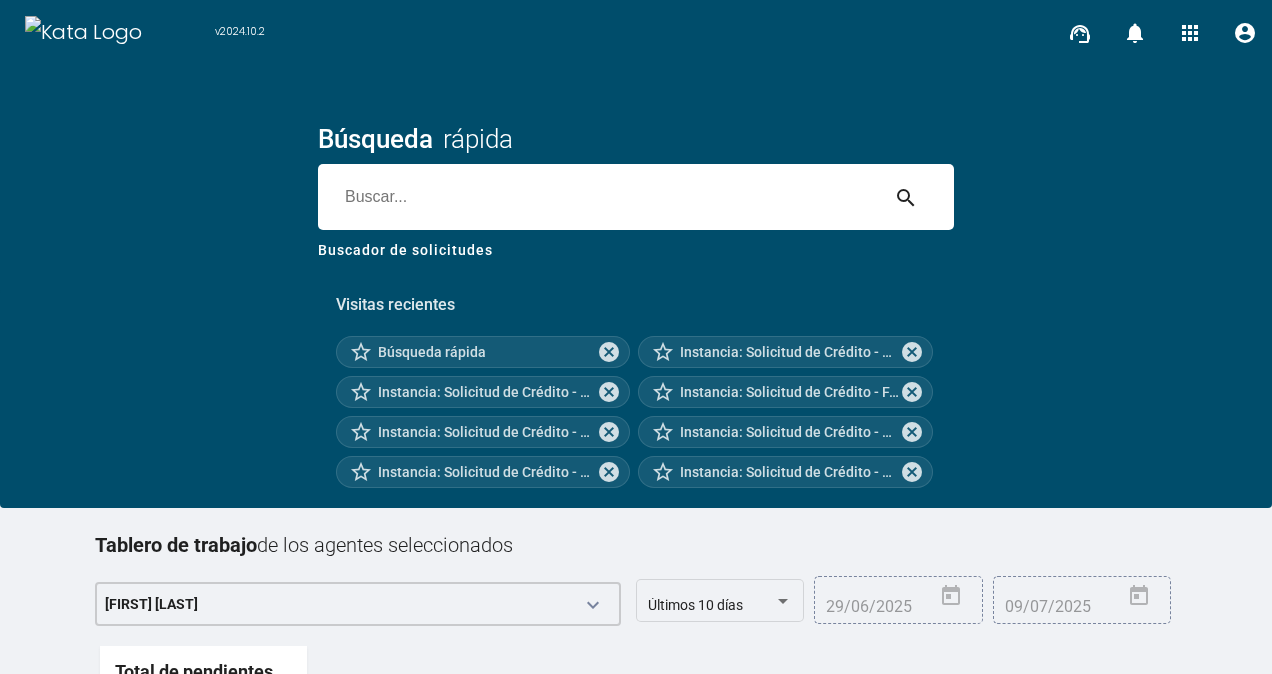 click at bounding box center [598, 197] 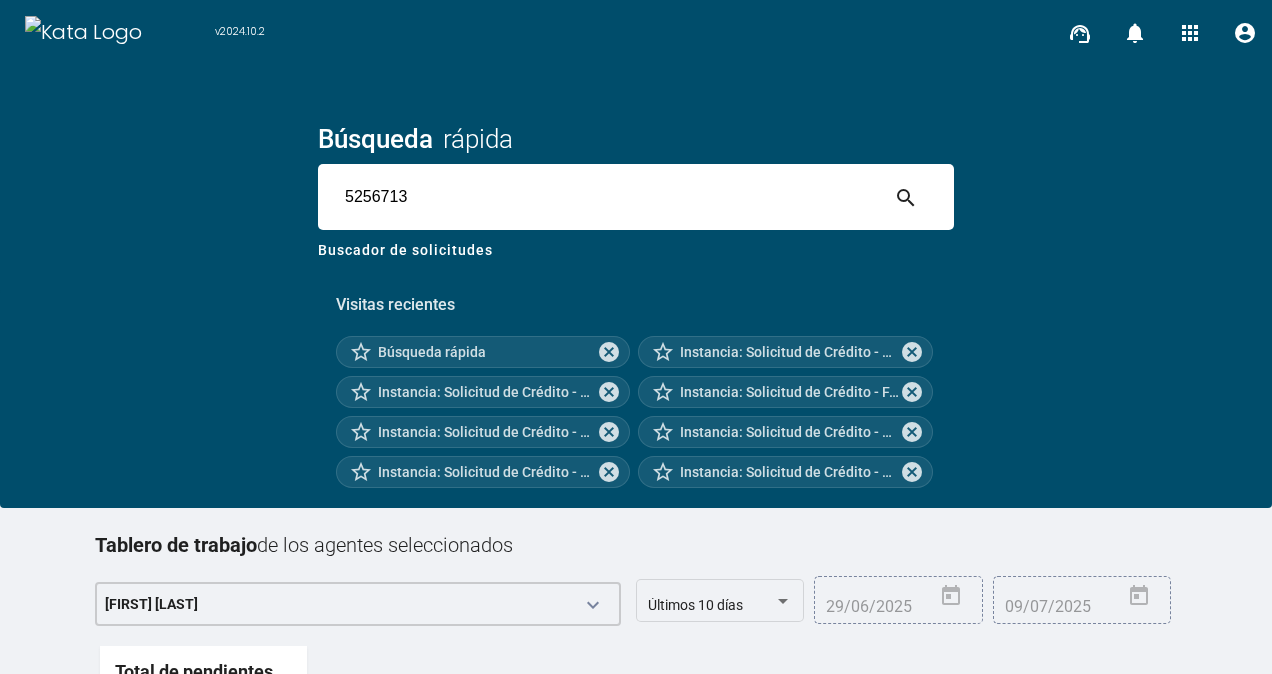 type on "5256713" 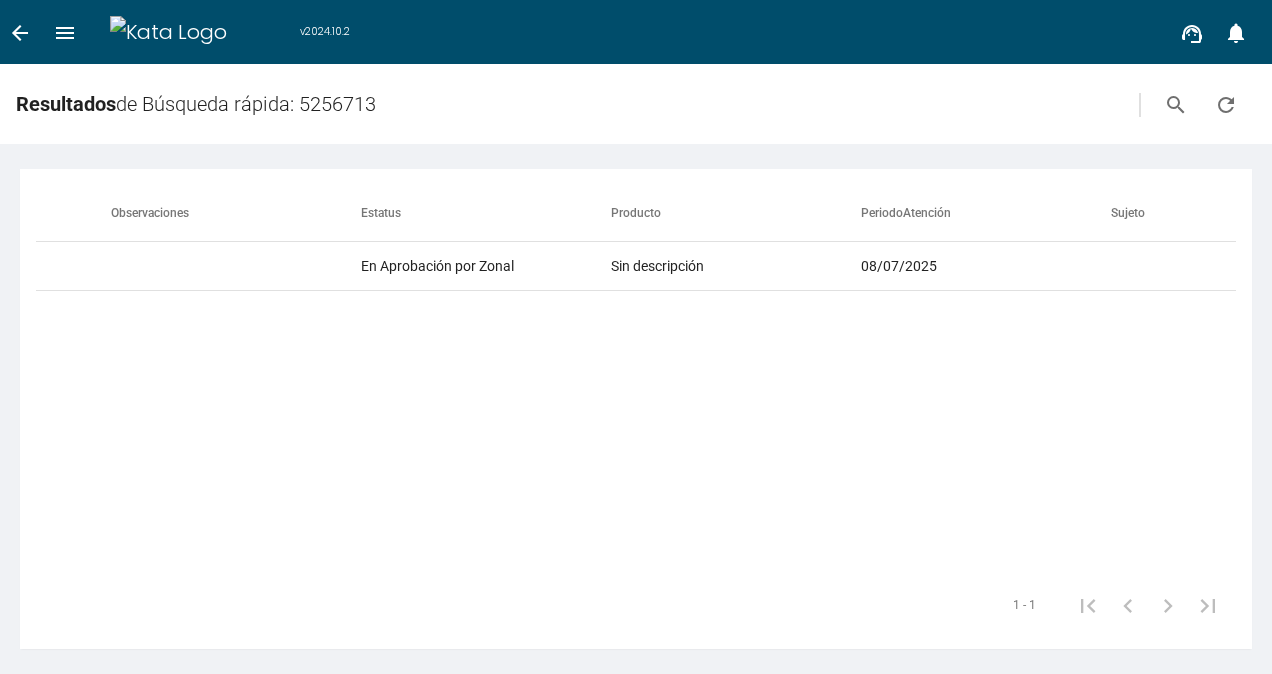 scroll, scrollTop: 0, scrollLeft: 1196, axis: horizontal 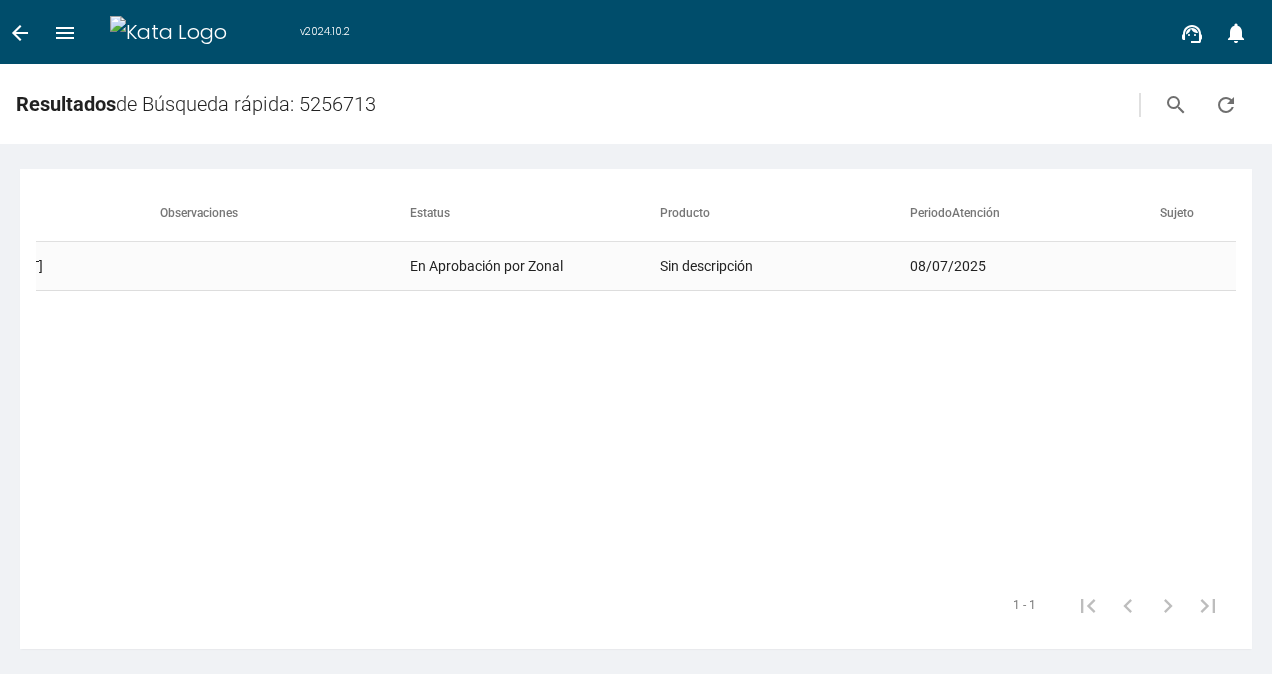 click on "En Aprobación por Zonal" at bounding box center [535, 266] 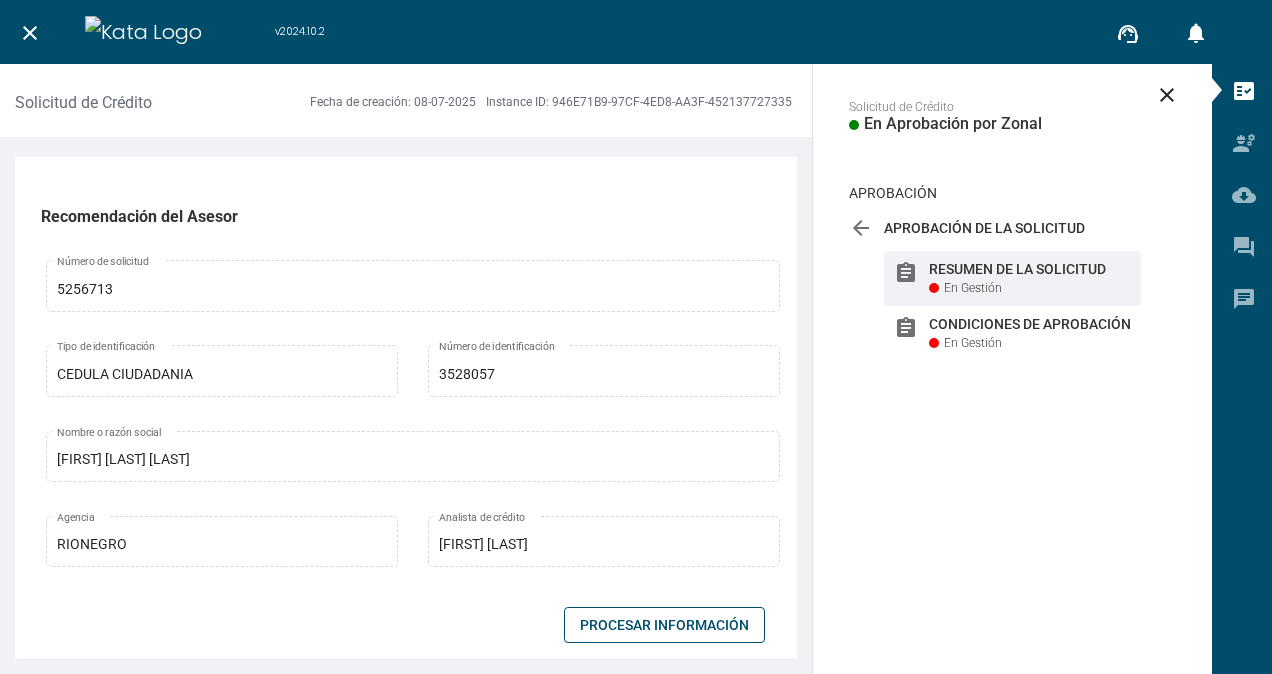 click on "Procesar Información" at bounding box center (664, 625) 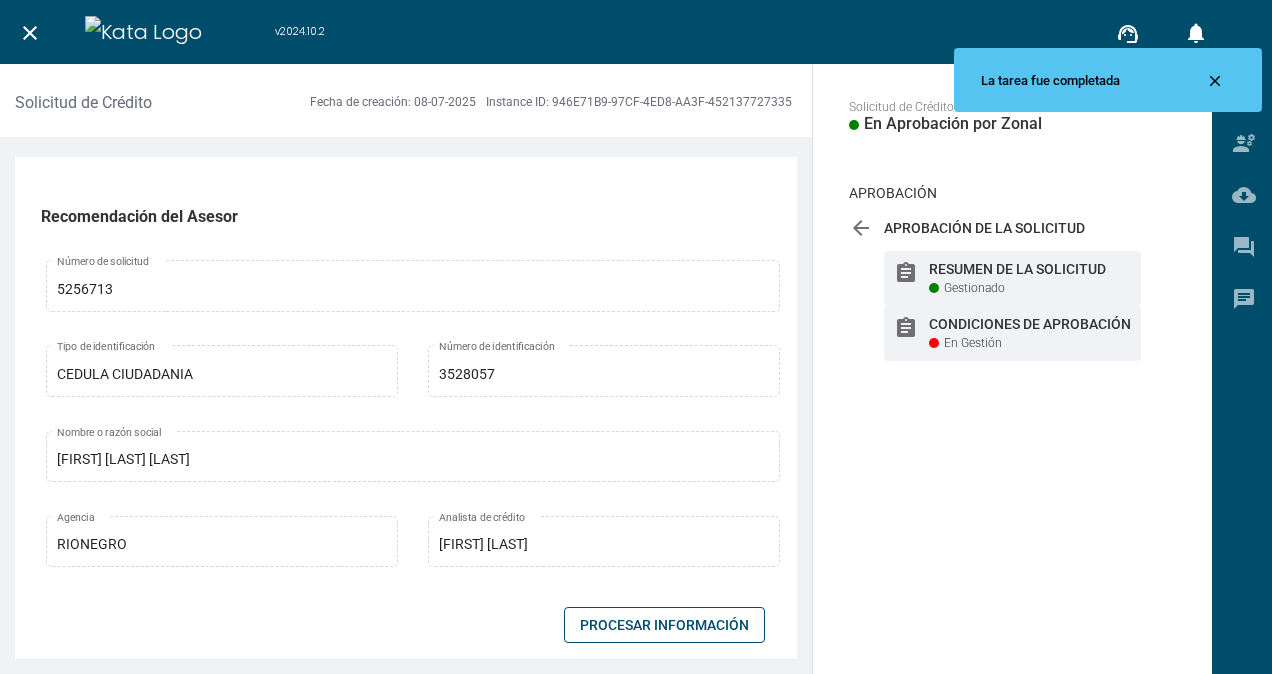 click on "Condiciones de Aprobación" at bounding box center (1030, 269) 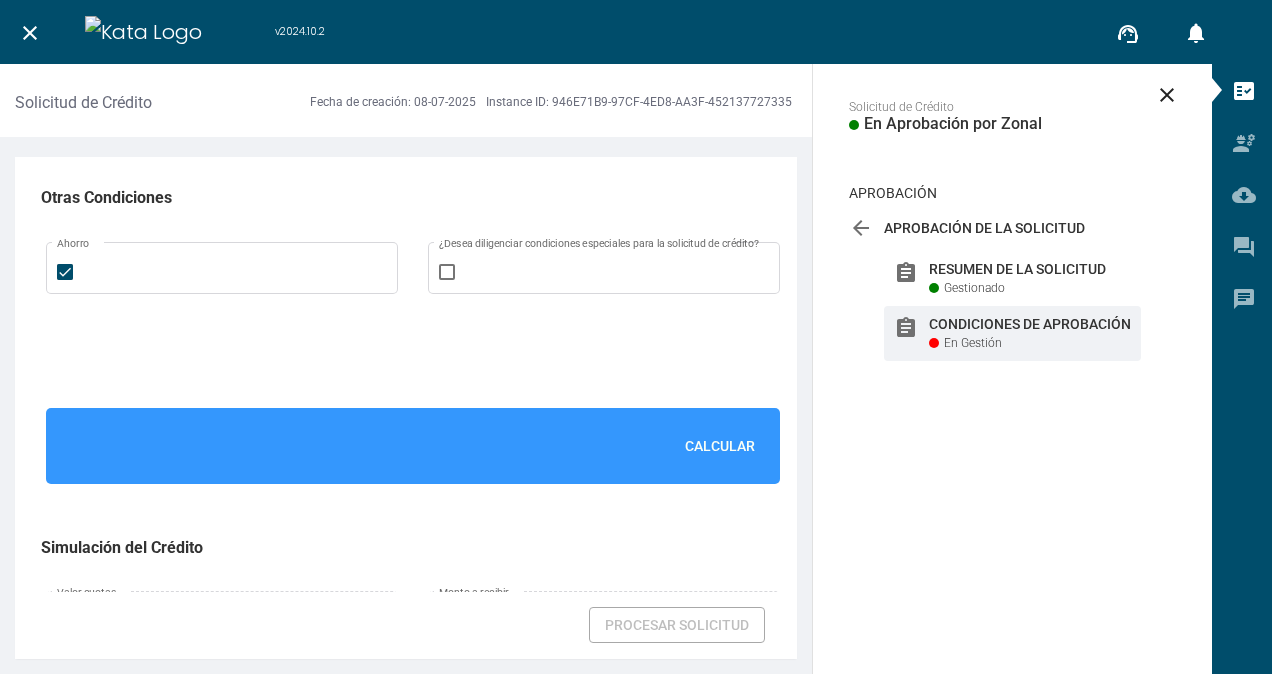 scroll, scrollTop: 1327, scrollLeft: 0, axis: vertical 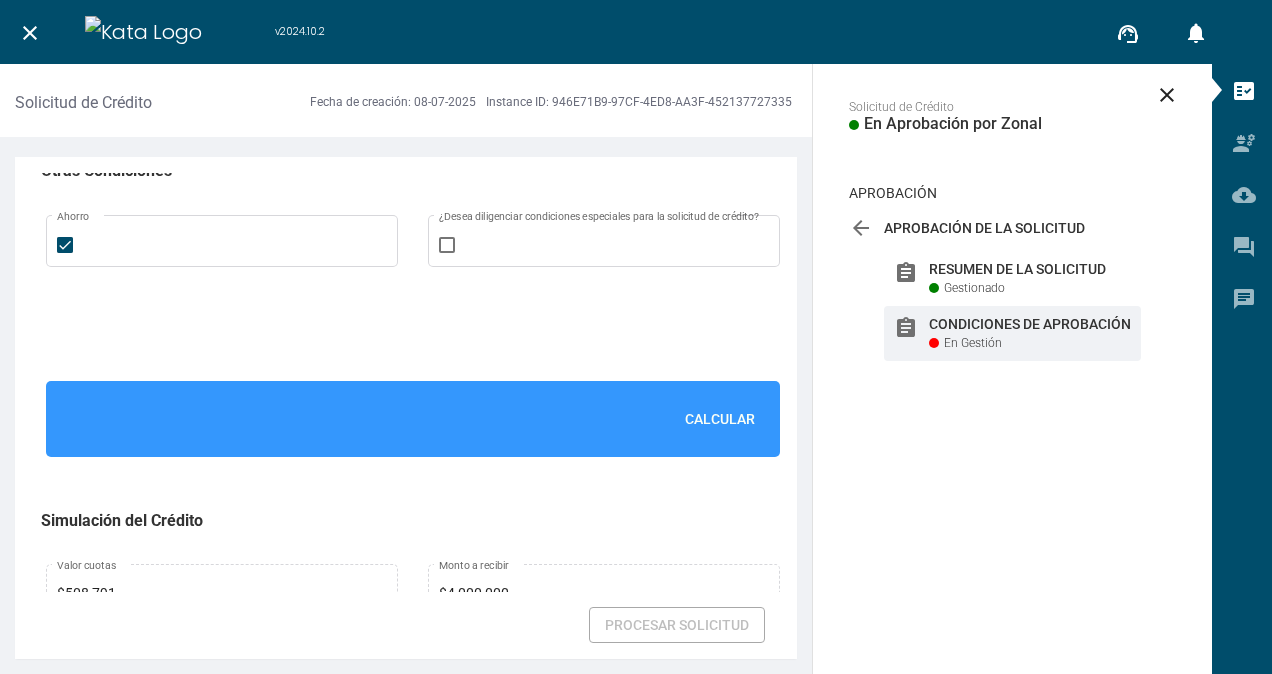 click on "Calcular" at bounding box center (720, 419) 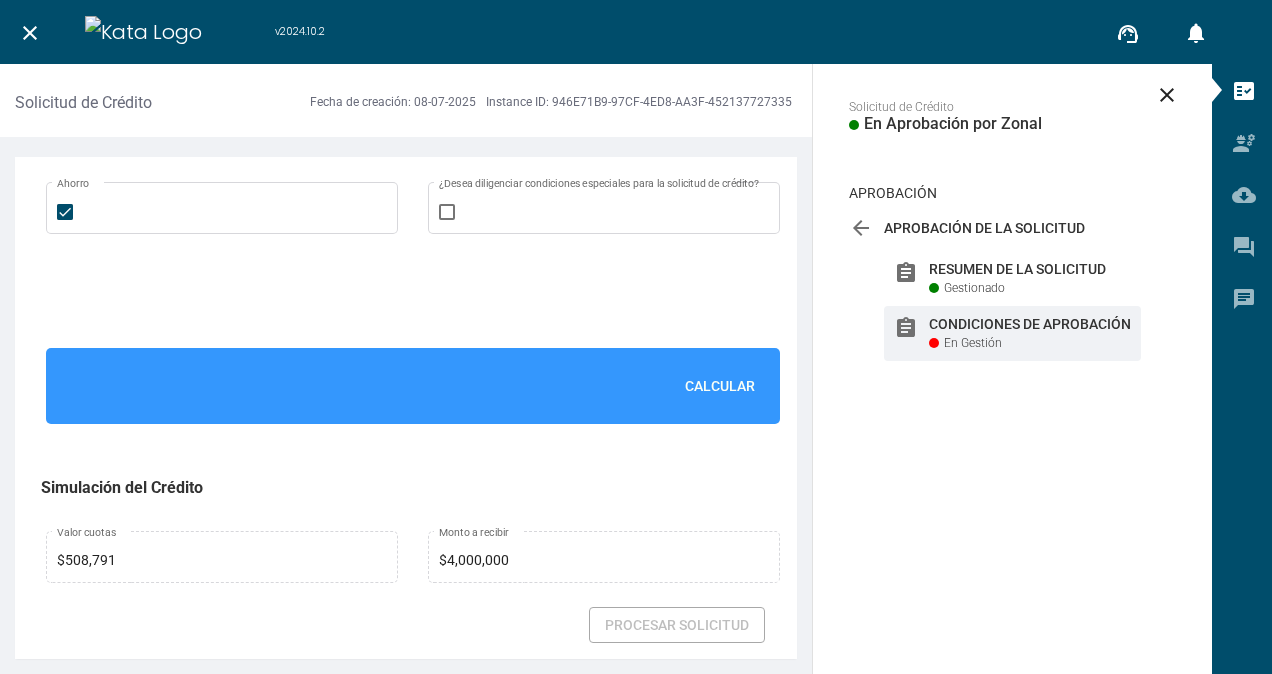 scroll, scrollTop: 1400, scrollLeft: 0, axis: vertical 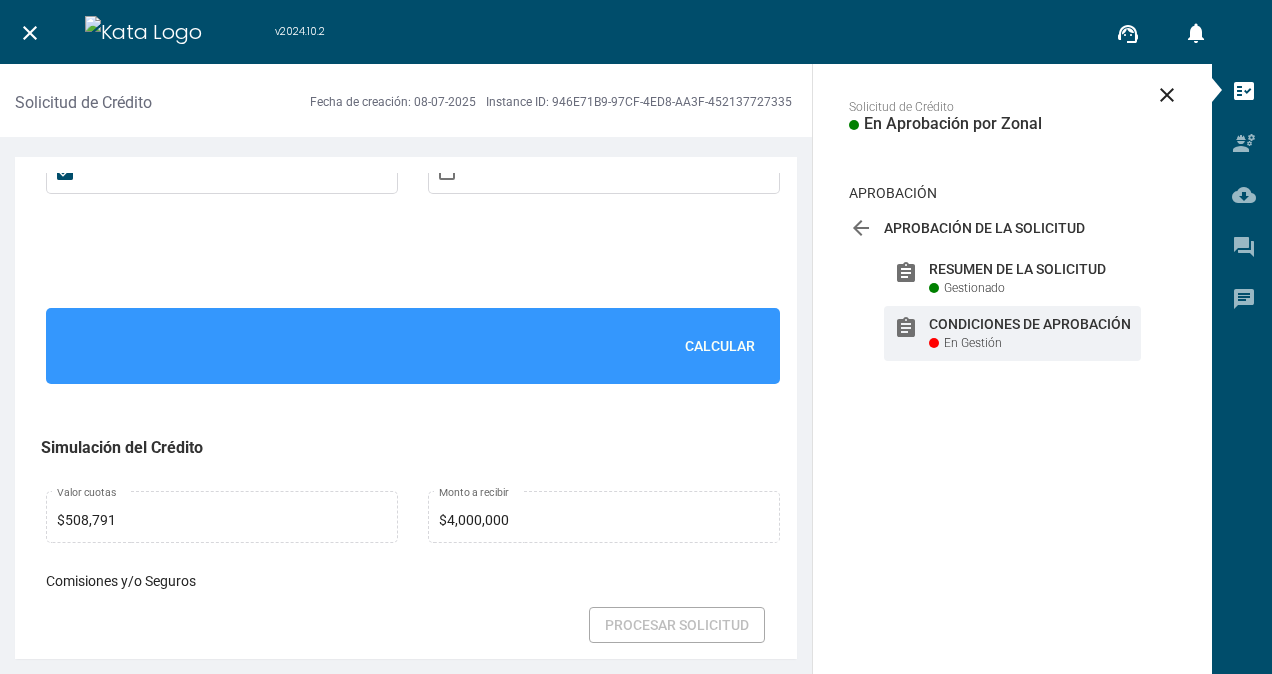 drag, startPoint x: 684, startPoint y: 357, endPoint x: 688, endPoint y: 343, distance: 14.56022 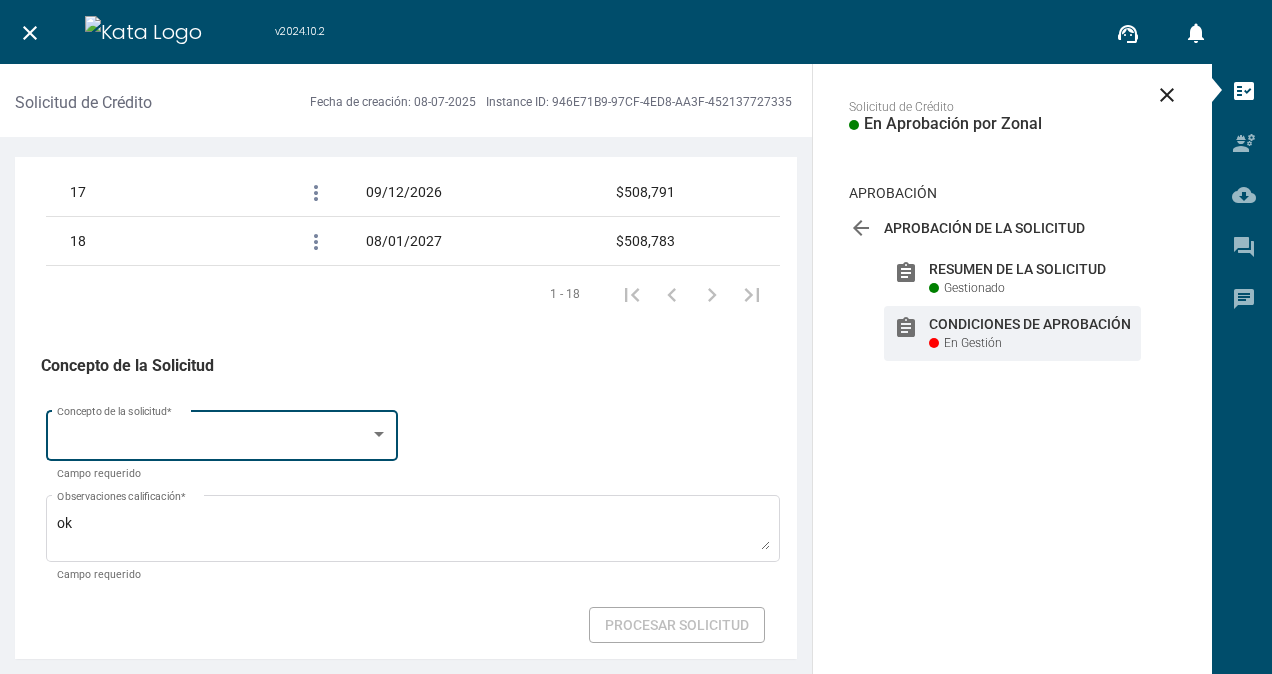 scroll, scrollTop: 3315, scrollLeft: 0, axis: vertical 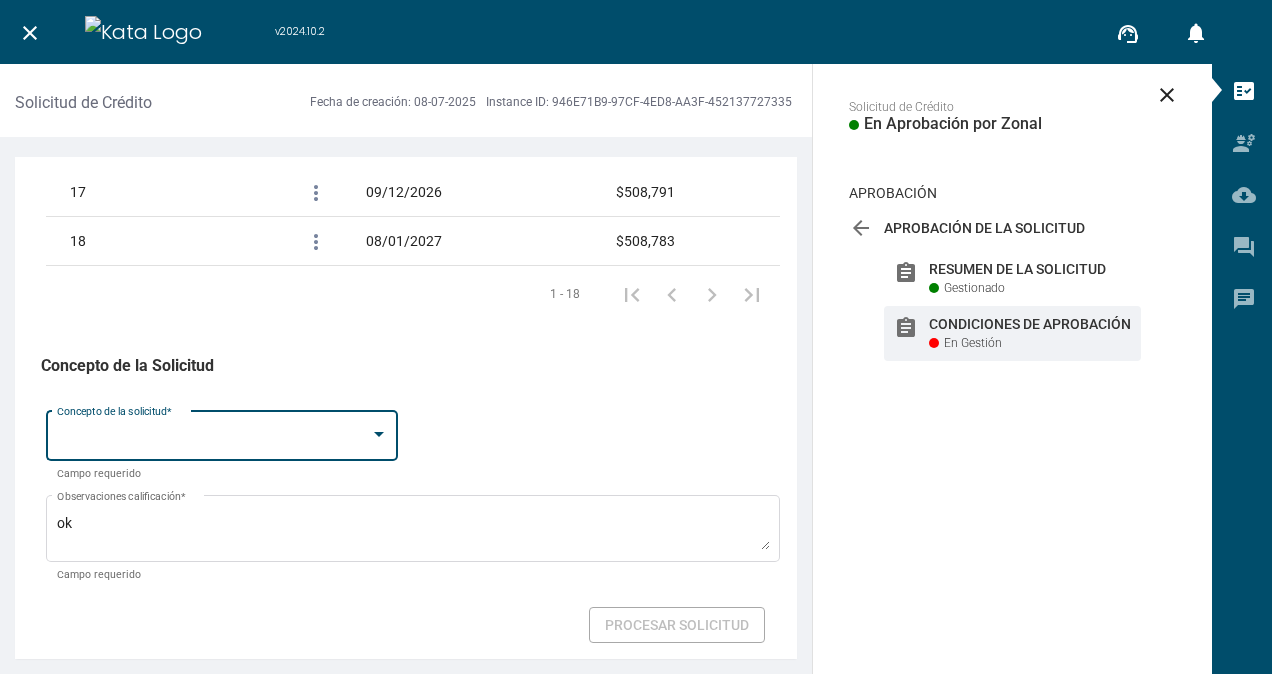 click at bounding box center (379, 435) 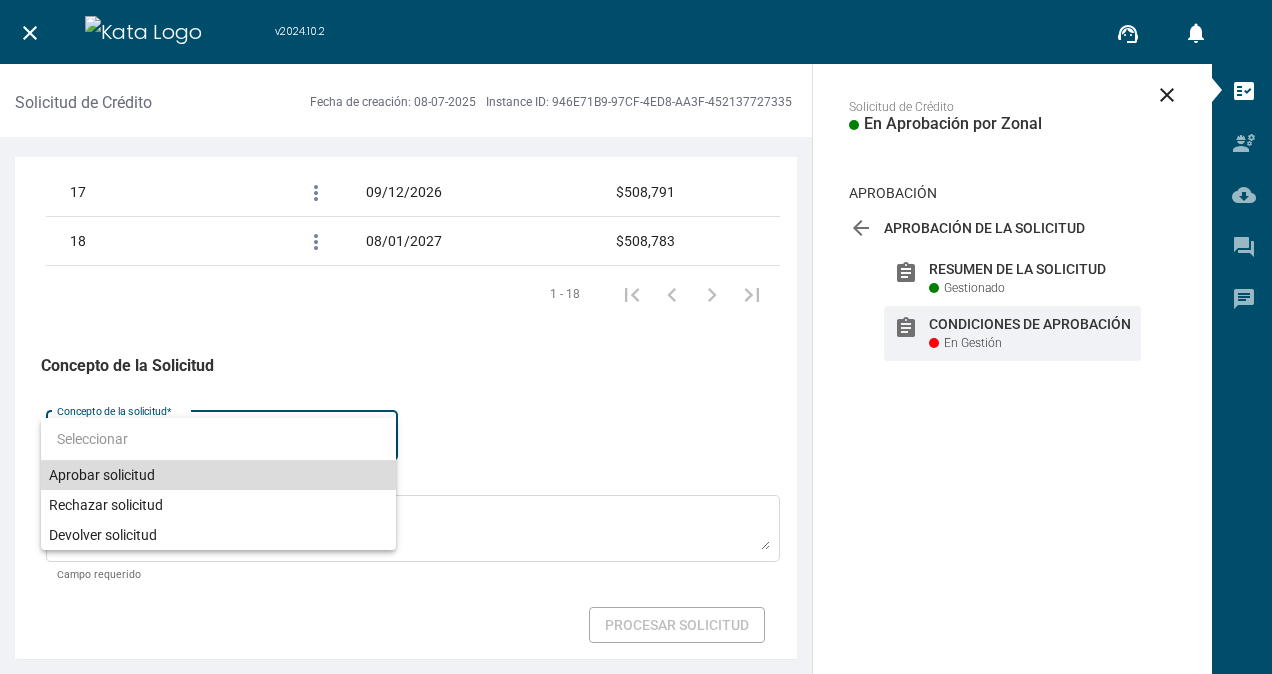 click on "Aprobar solicitud" at bounding box center [218, 475] 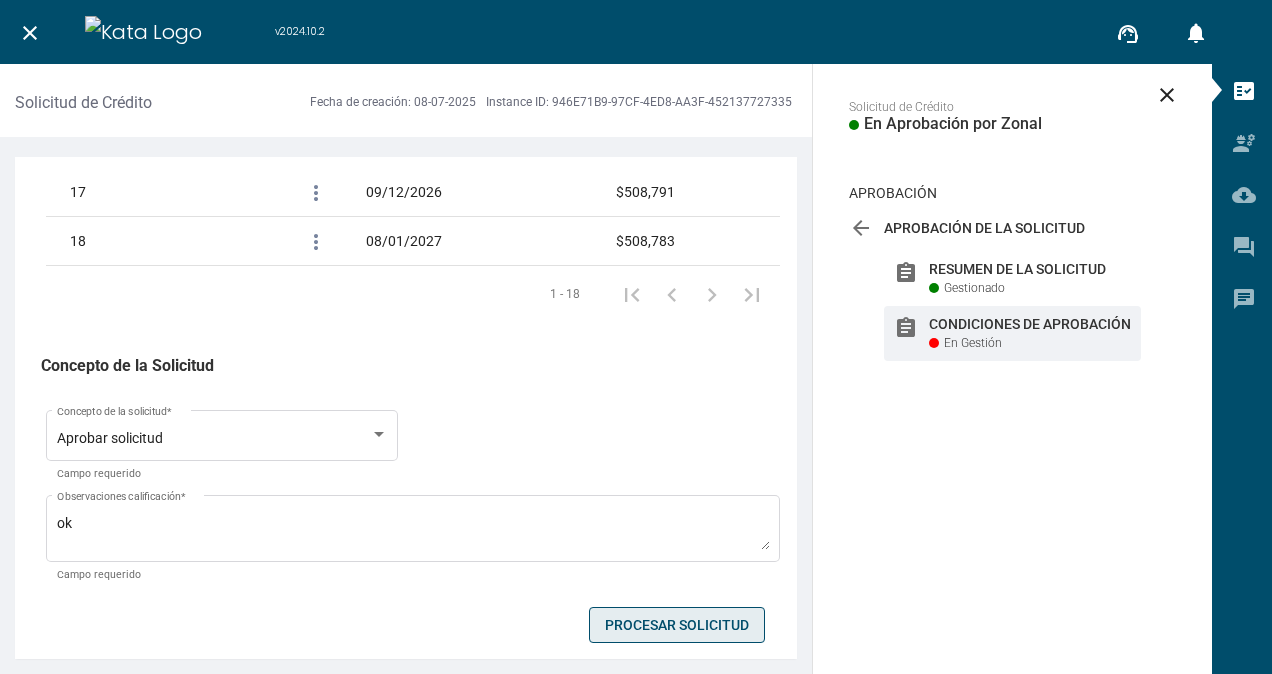 click on "Procesar Solicitud" at bounding box center (677, 625) 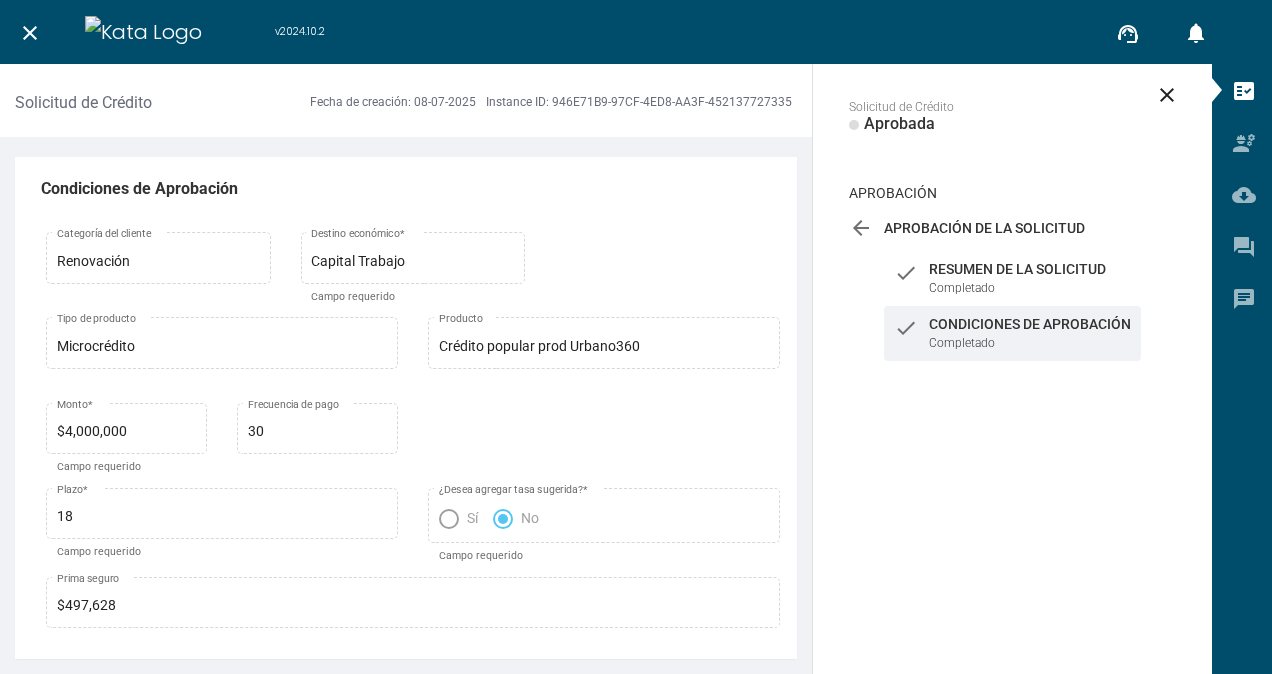 scroll, scrollTop: 0, scrollLeft: 0, axis: both 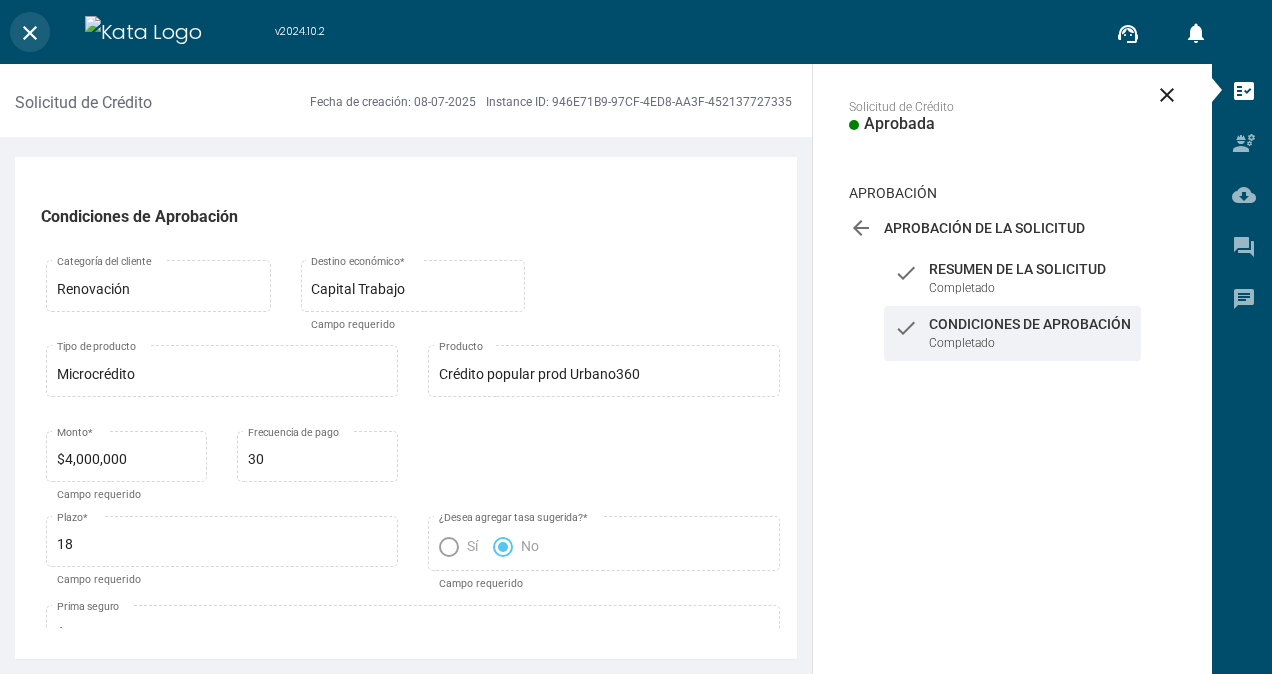 click on "close" at bounding box center [30, 33] 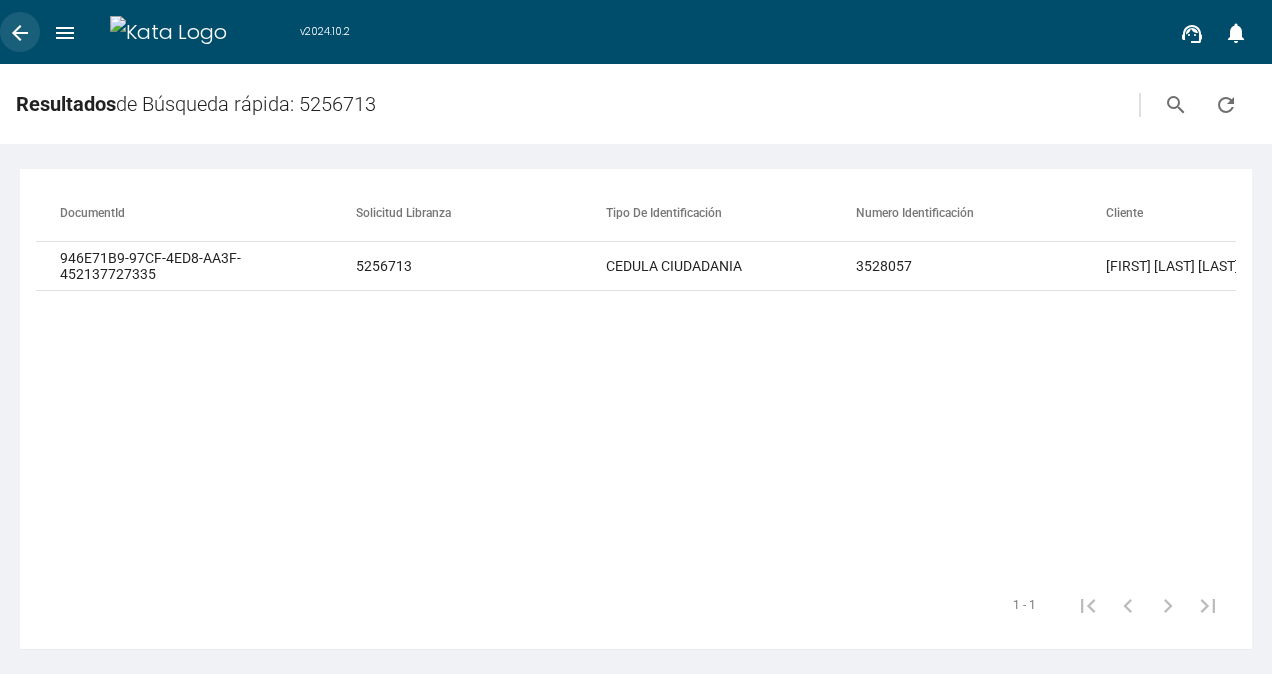click on "arrow_back" at bounding box center (20, 33) 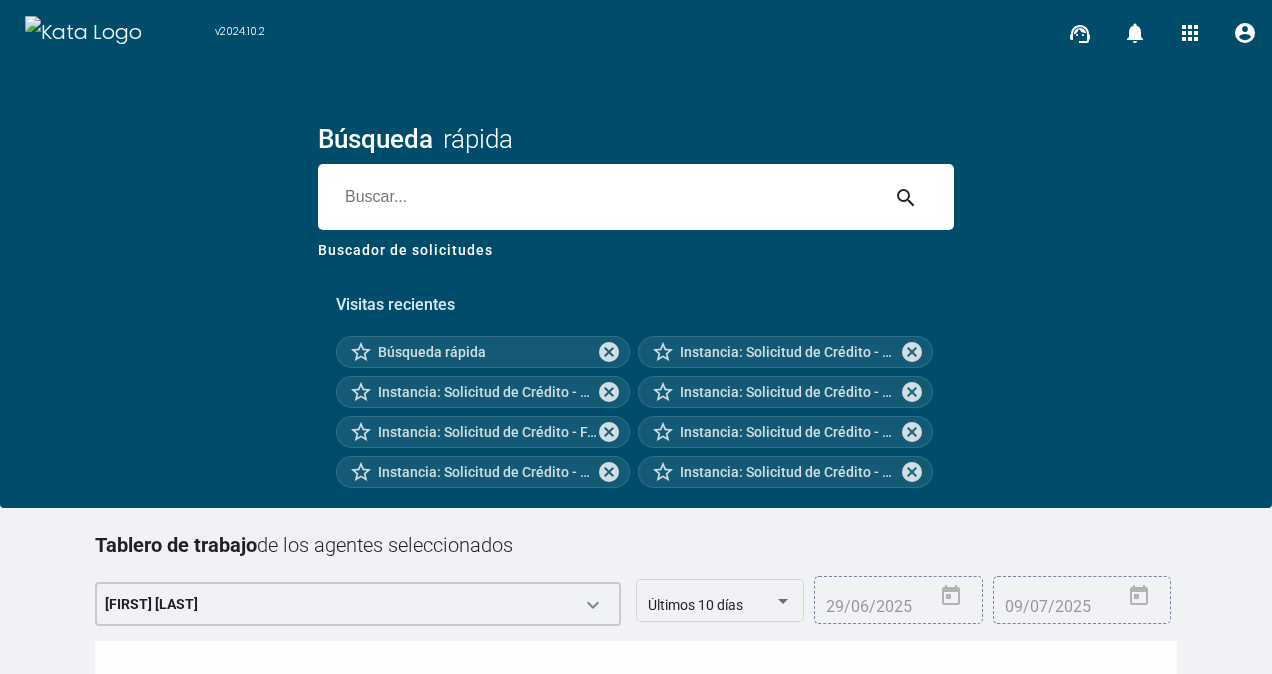 click at bounding box center [598, 197] 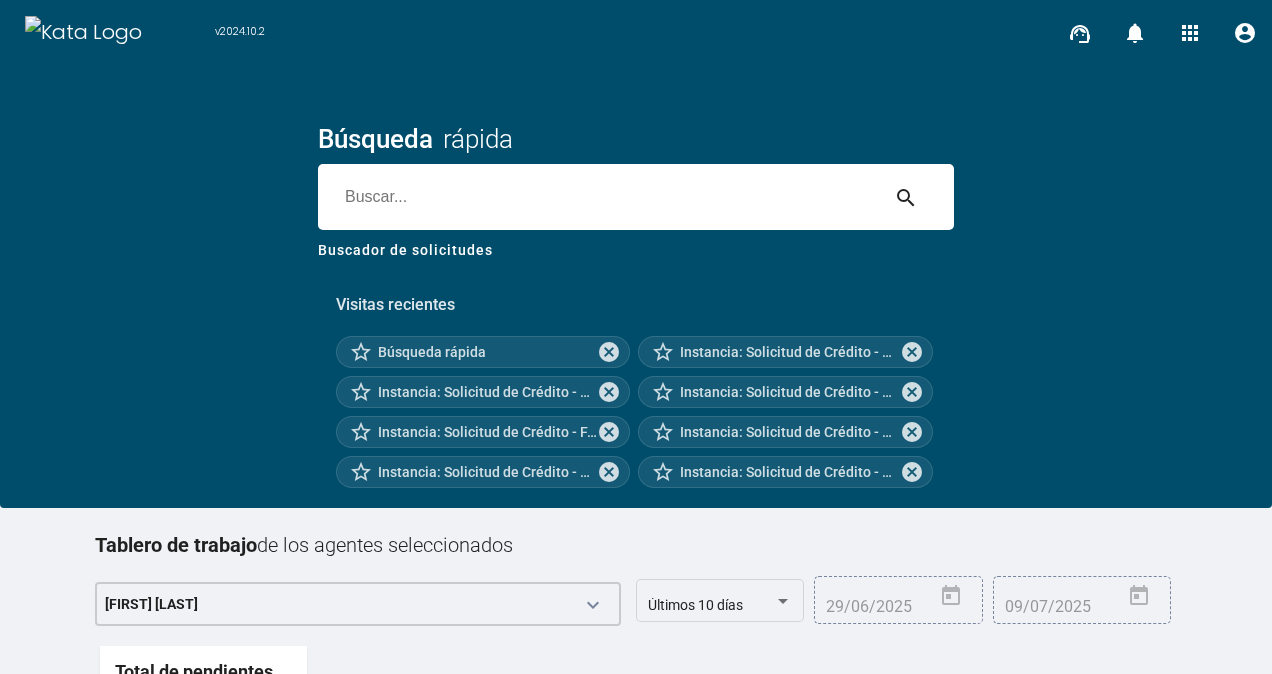 click on "search" at bounding box center (636, 197) 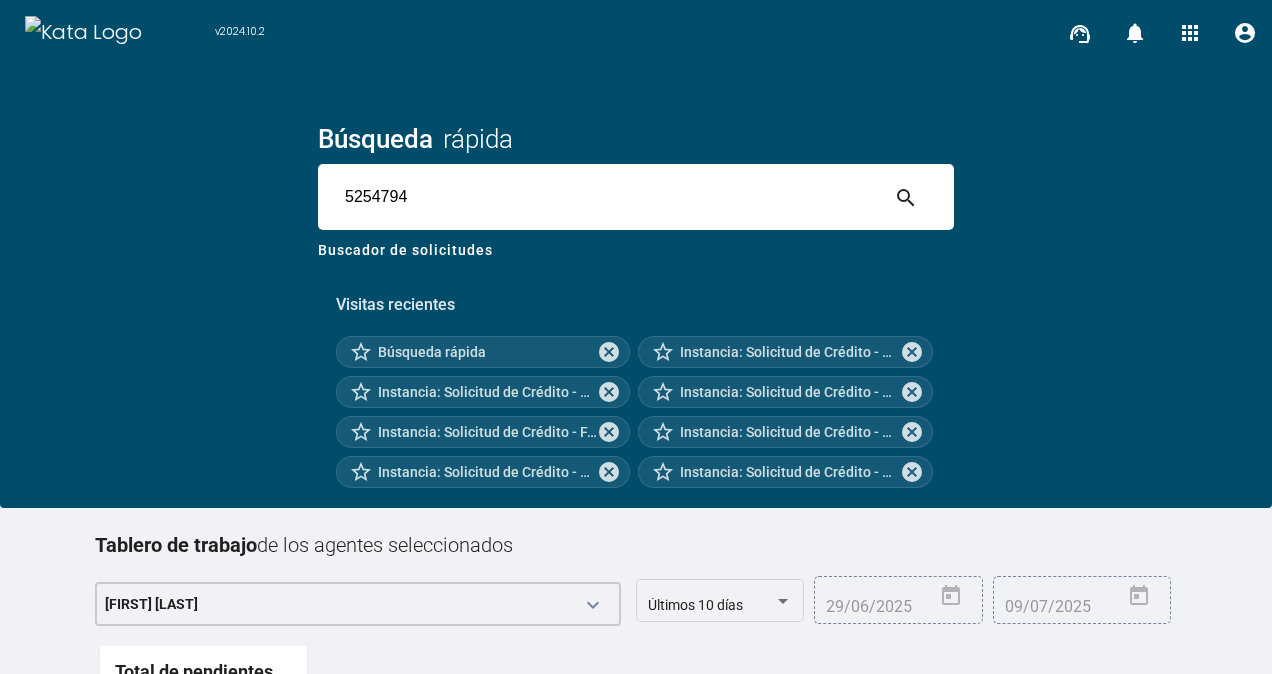type on "5254794" 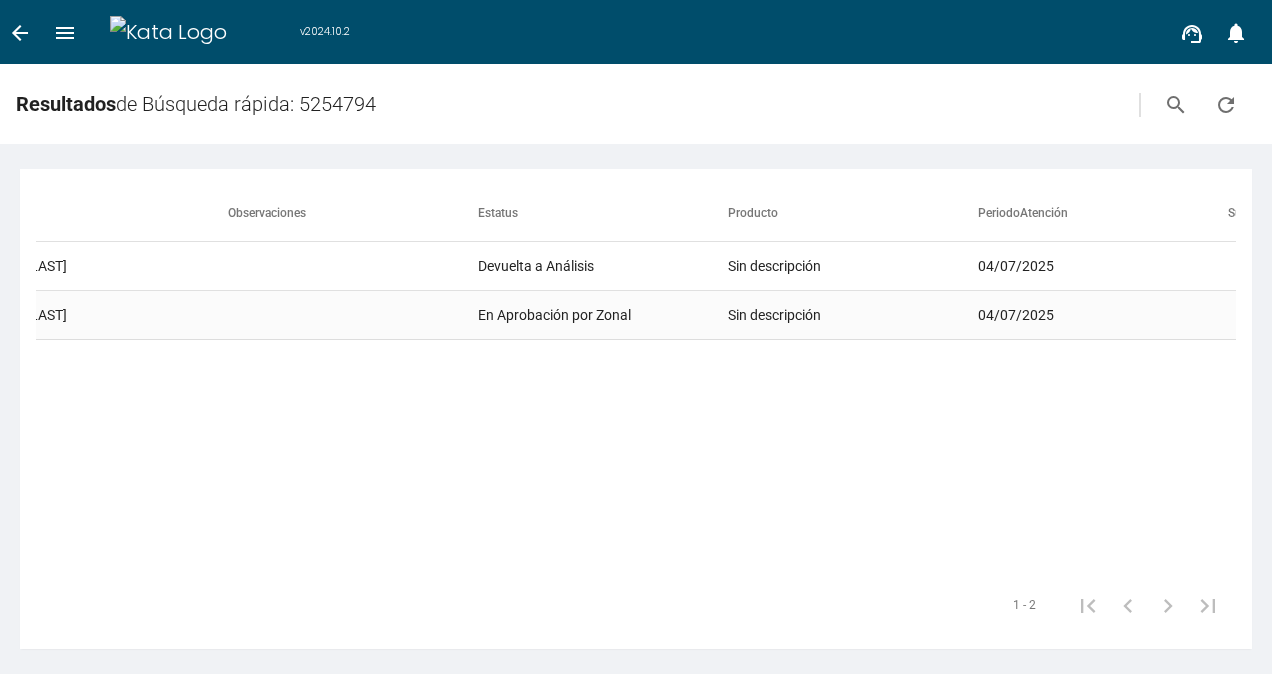 scroll, scrollTop: 0, scrollLeft: 1116, axis: horizontal 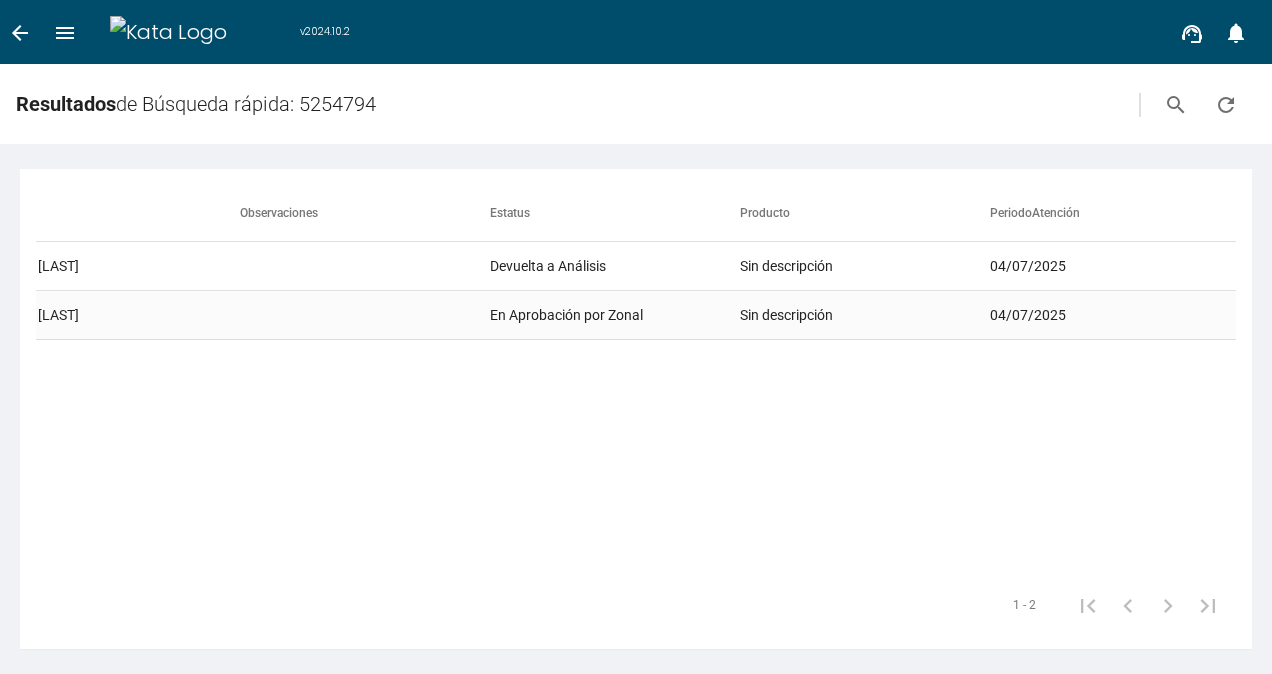 click on "En Aprobación por Zonal" at bounding box center [615, 266] 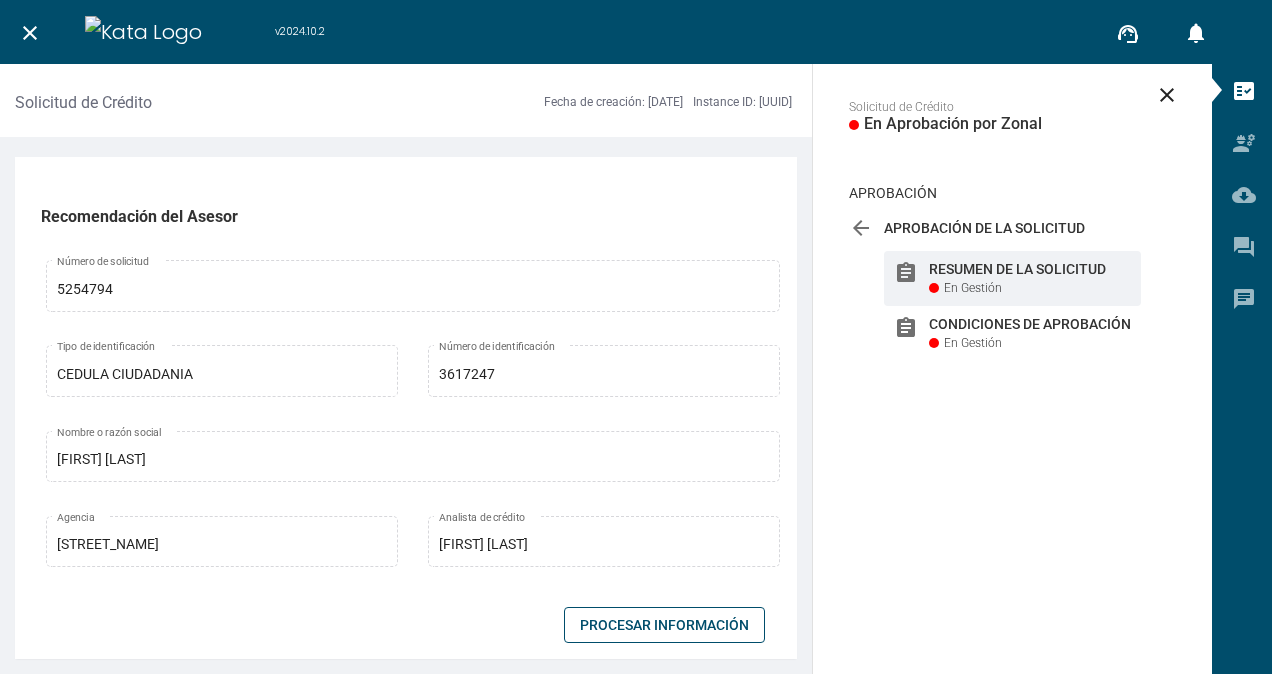 click on "Procesar Información" at bounding box center (664, 625) 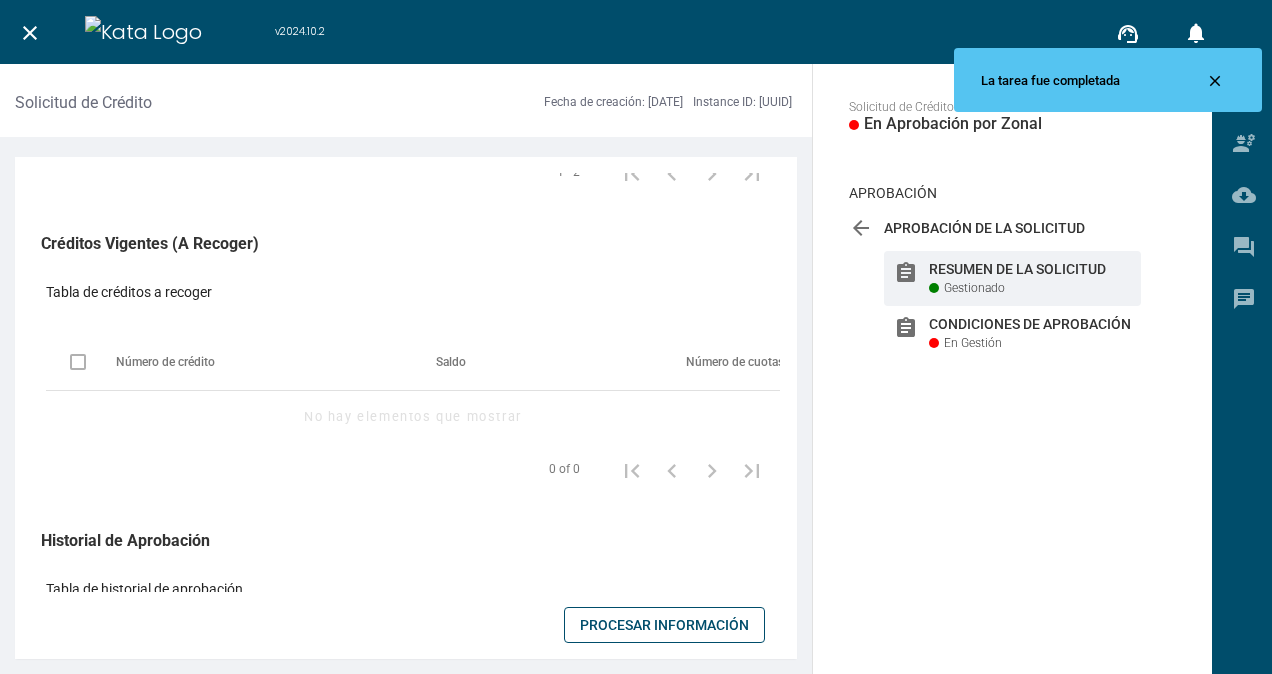 scroll, scrollTop: 1200, scrollLeft: 0, axis: vertical 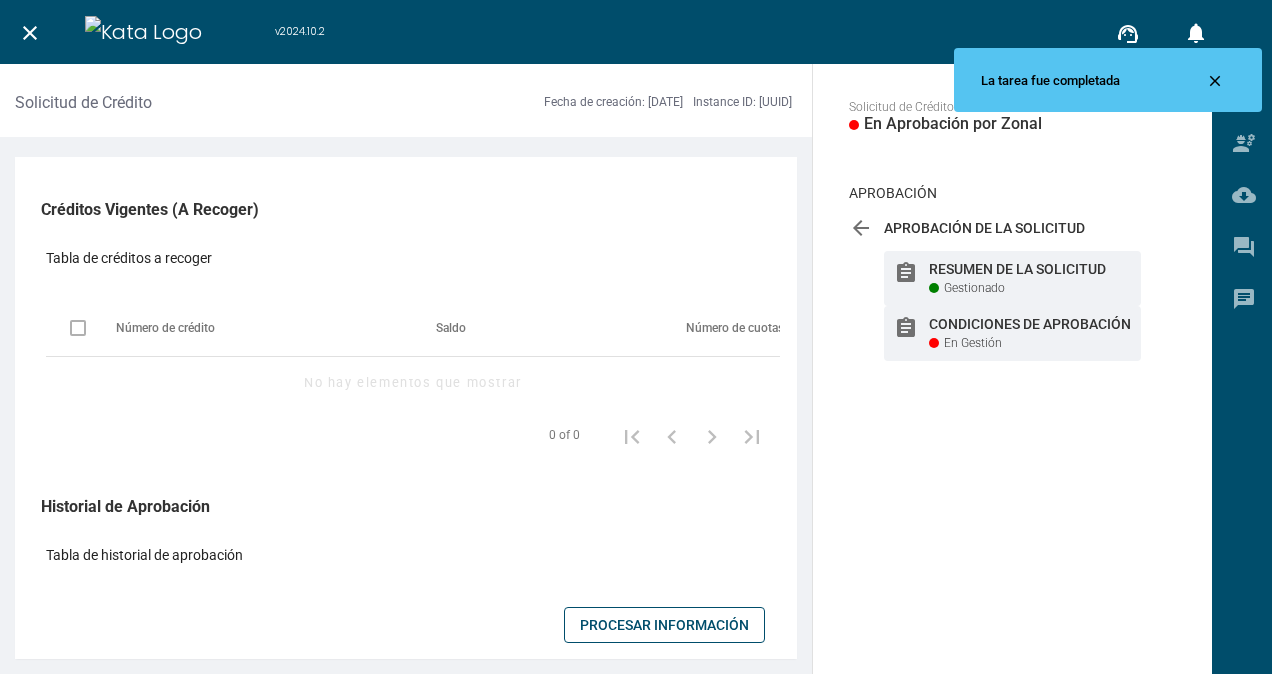 click on "Condiciones de Aprobación" at bounding box center [1030, 269] 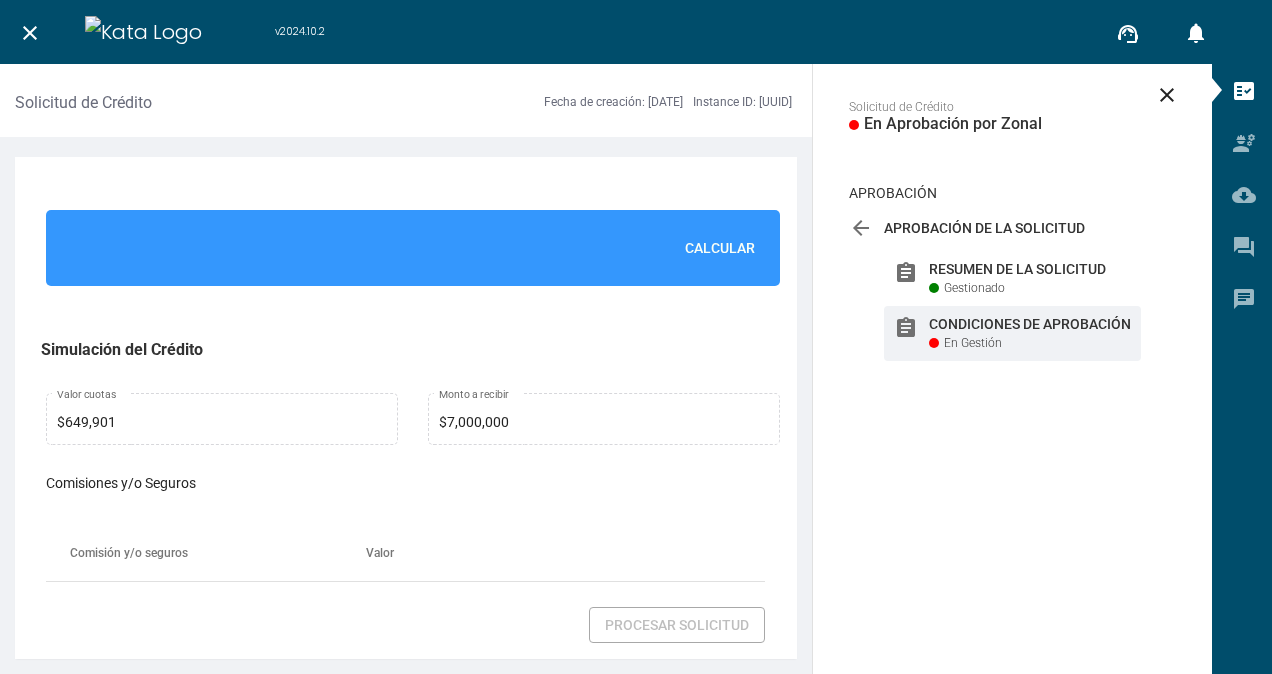 scroll, scrollTop: 1400, scrollLeft: 0, axis: vertical 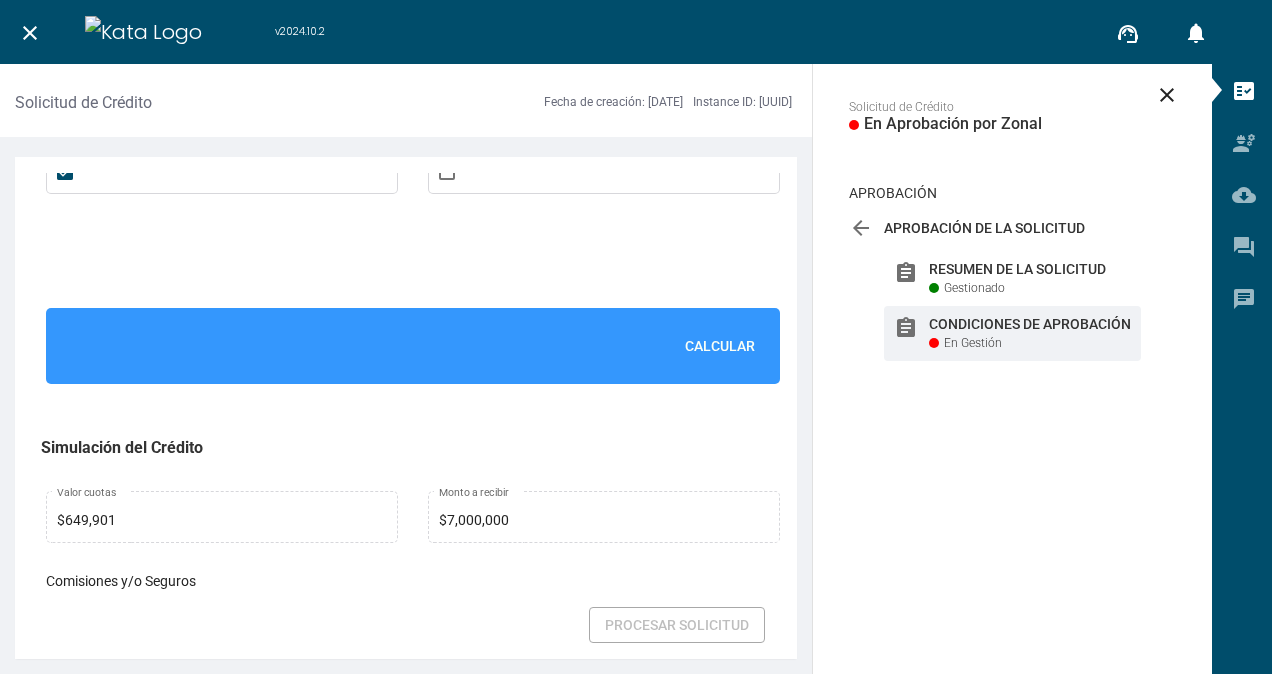 click on "Calcular" at bounding box center [413, 346] 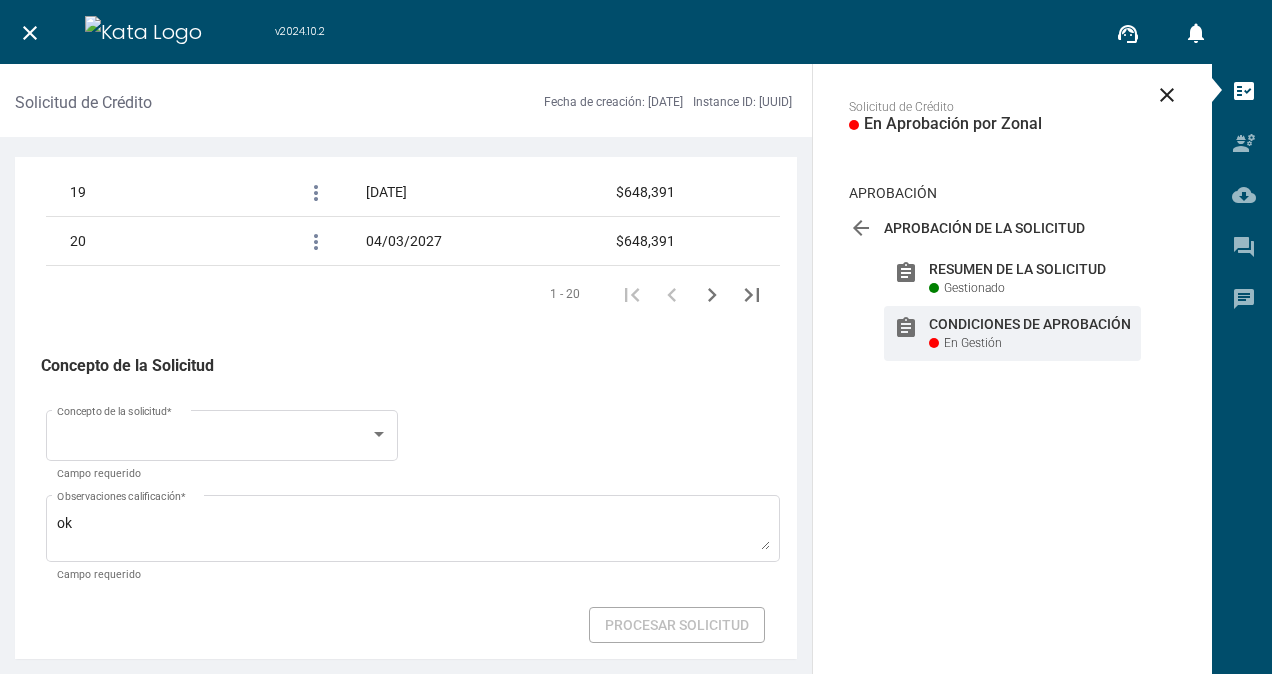 scroll, scrollTop: 3412, scrollLeft: 0, axis: vertical 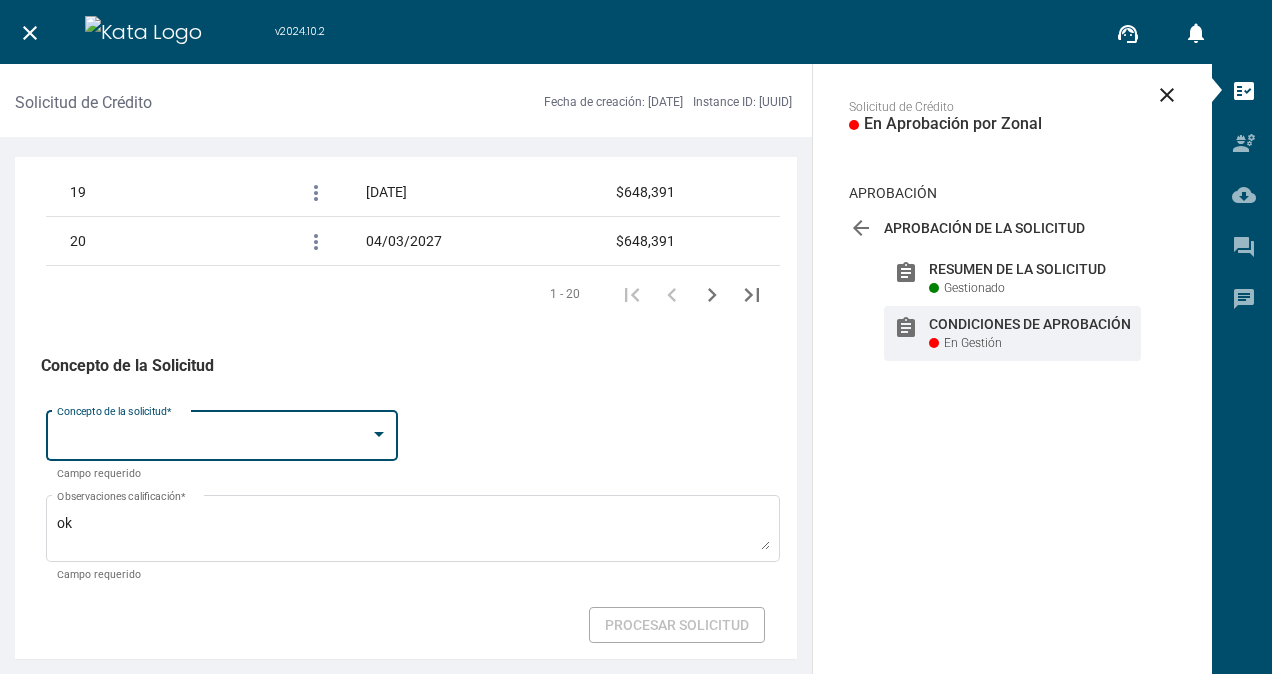 click at bounding box center [379, 435] 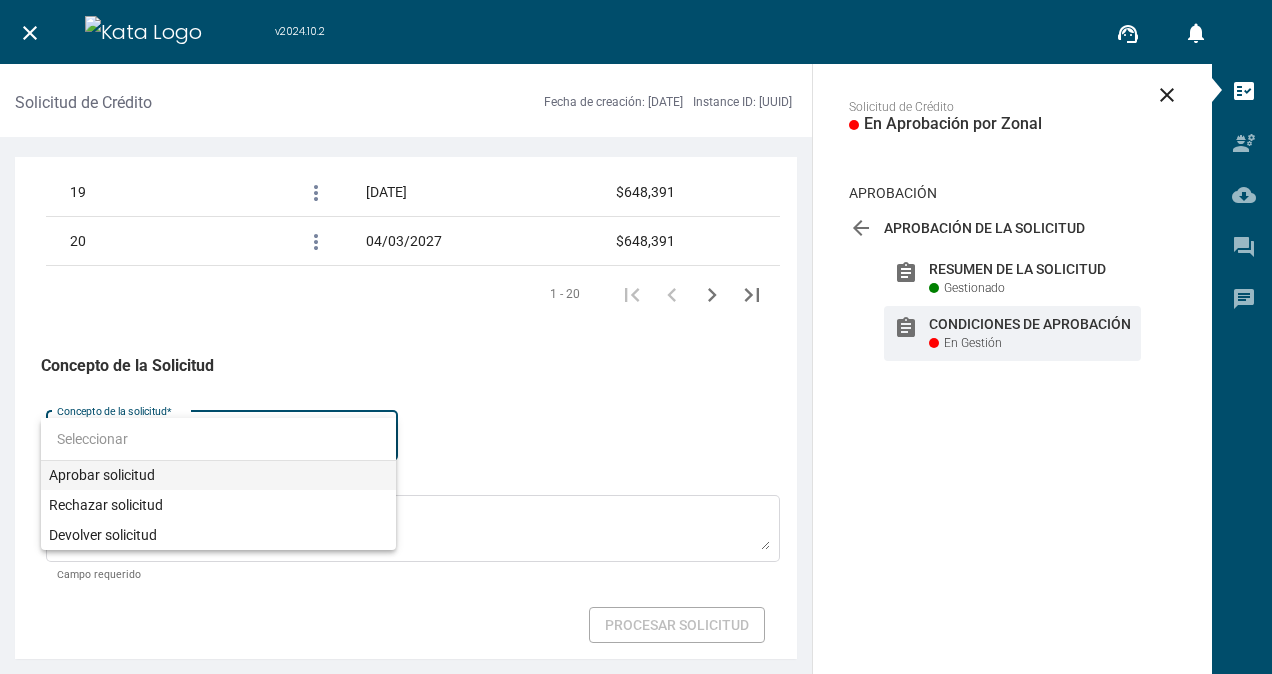 click on "Aprobar solicitud" at bounding box center [218, 475] 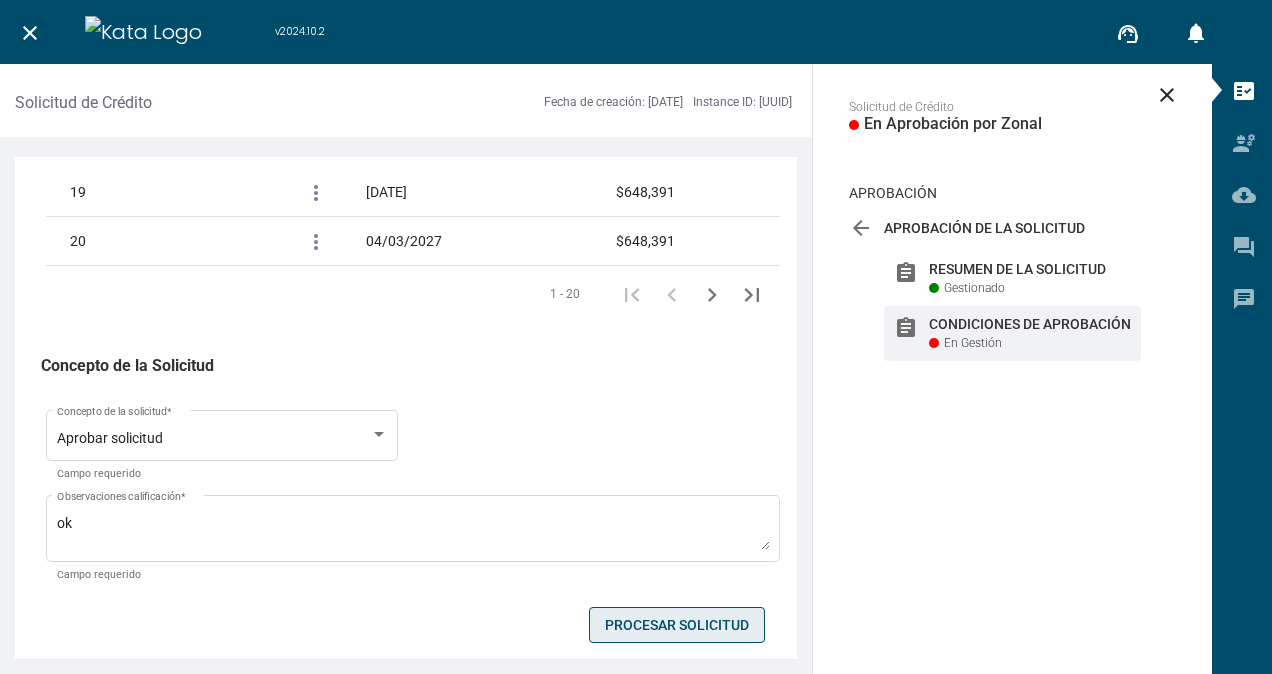 click on "Procesar Solicitud" at bounding box center [677, 625] 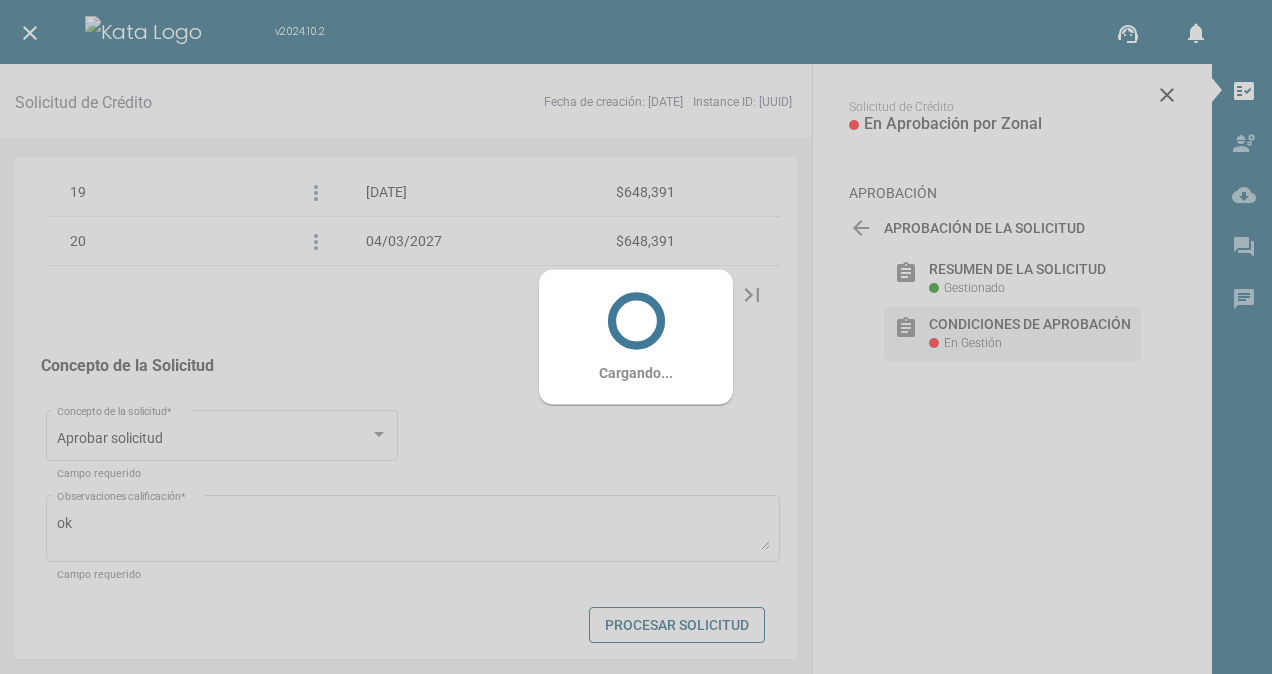scroll, scrollTop: 3377, scrollLeft: 0, axis: vertical 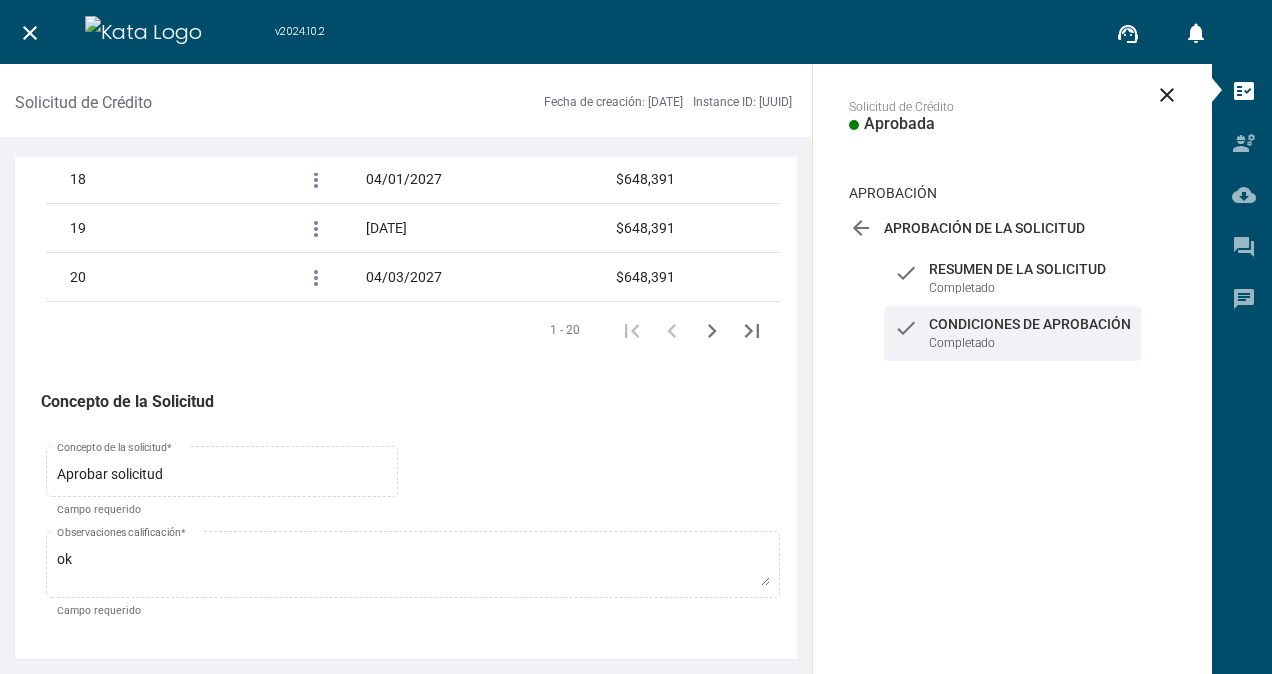 click on "close" at bounding box center (30, 33) 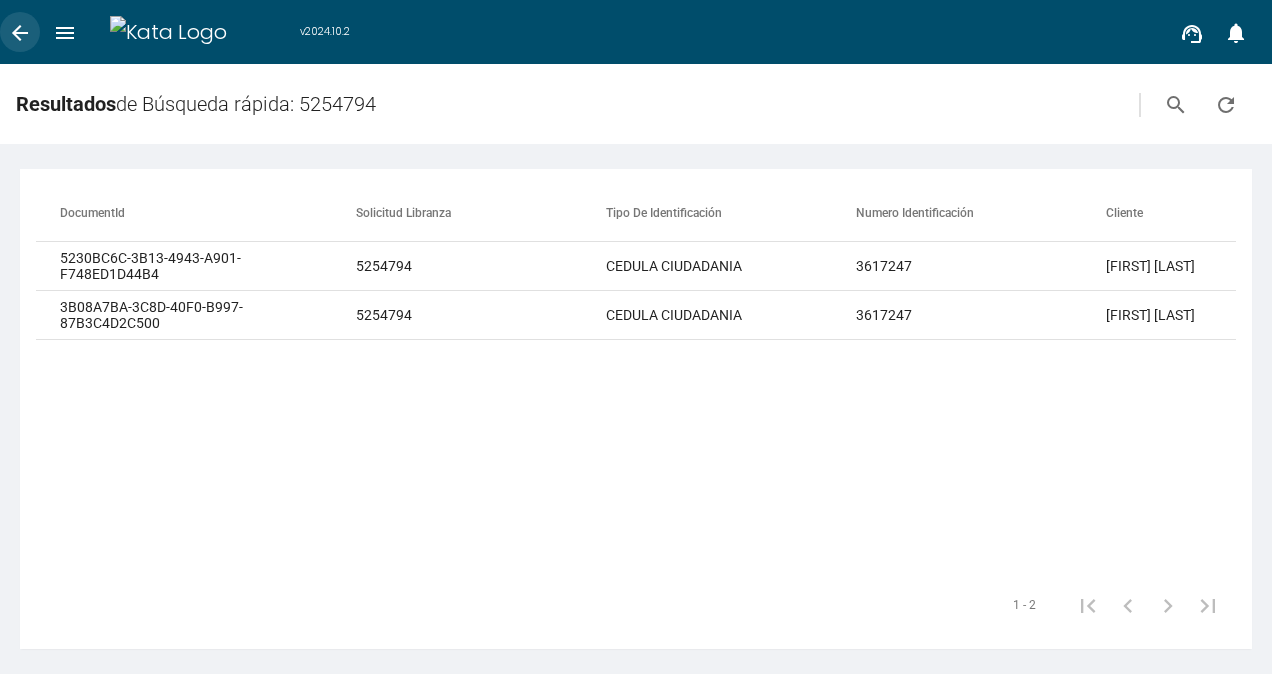 click on "arrow_back" at bounding box center [20, 33] 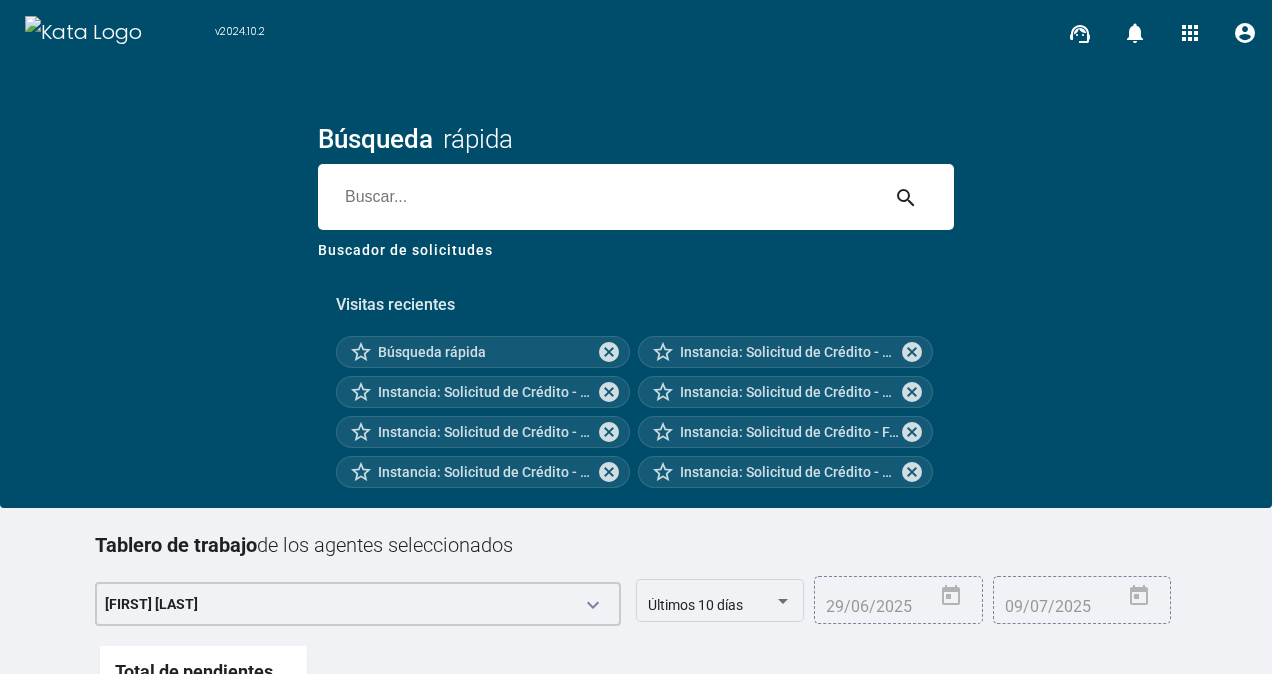click at bounding box center (598, 197) 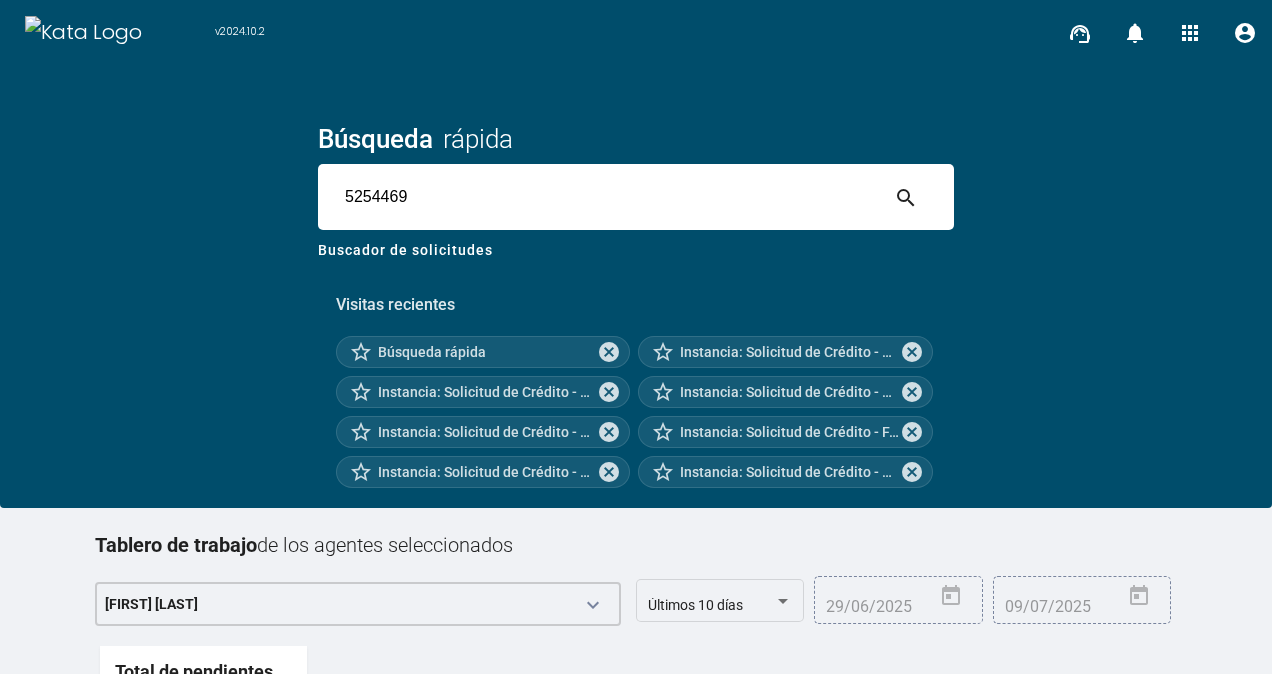 type on "5254469" 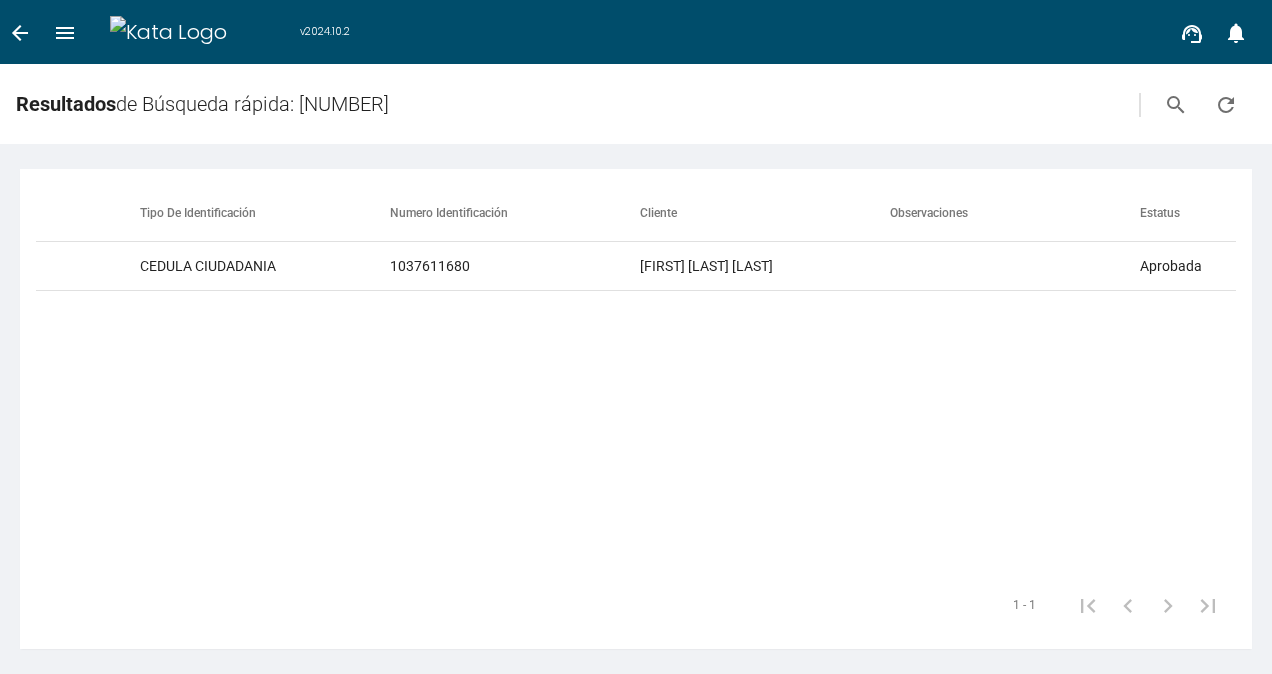 scroll, scrollTop: 0, scrollLeft: 424, axis: horizontal 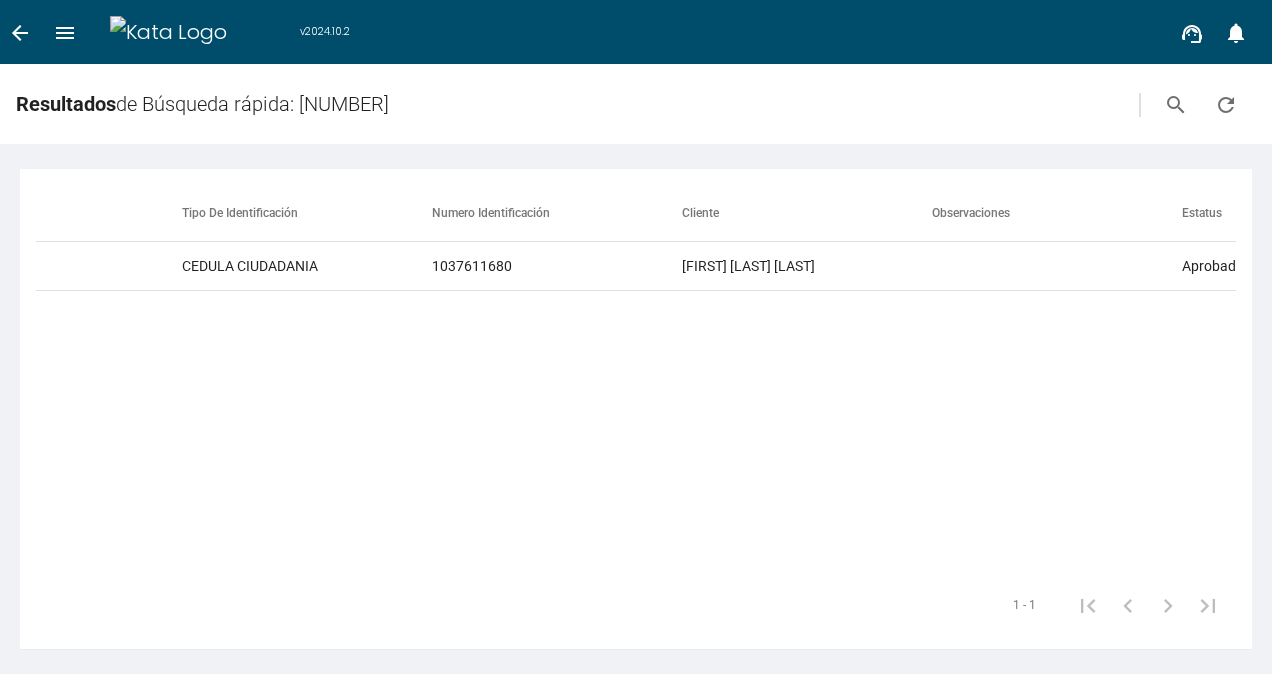 click on "arrow_back" at bounding box center (20, 33) 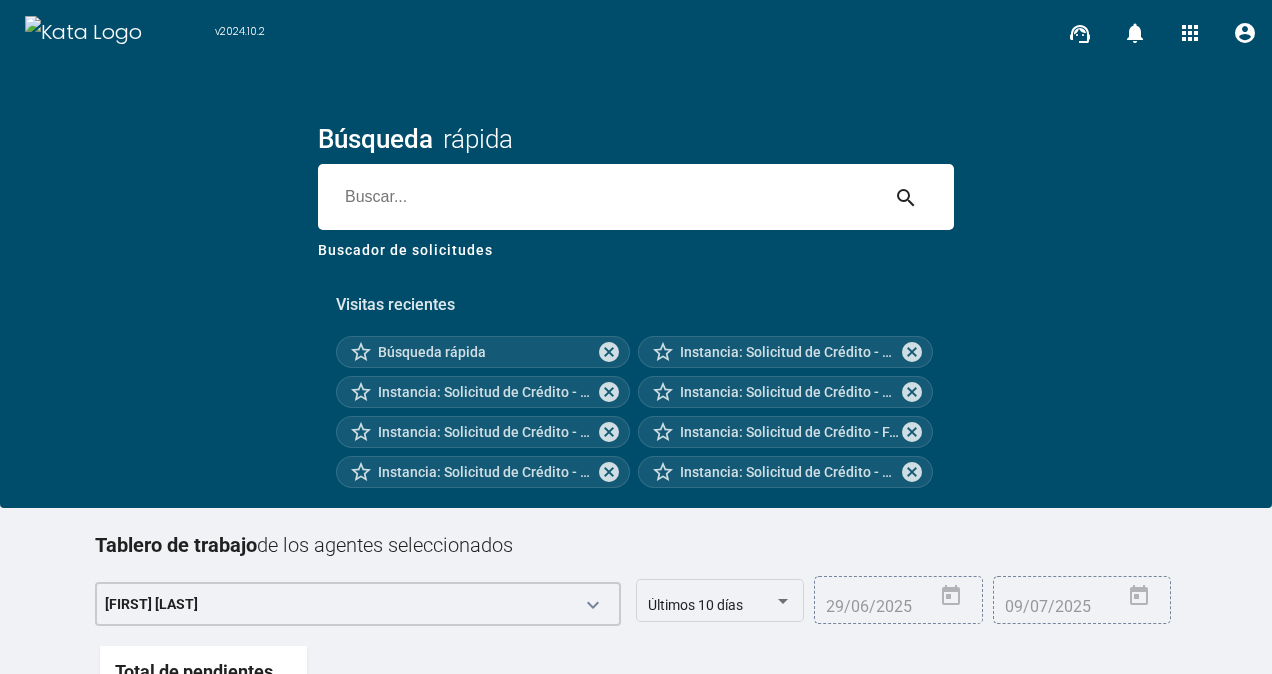 click at bounding box center [598, 197] 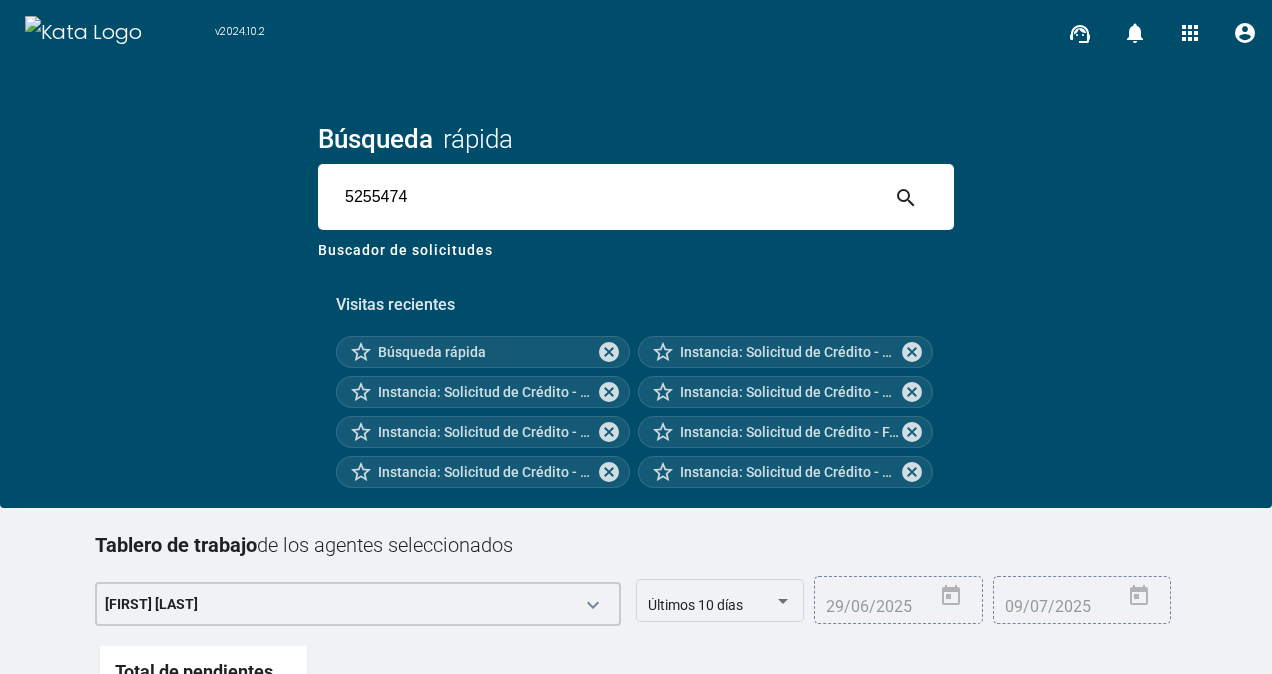type on "5255474" 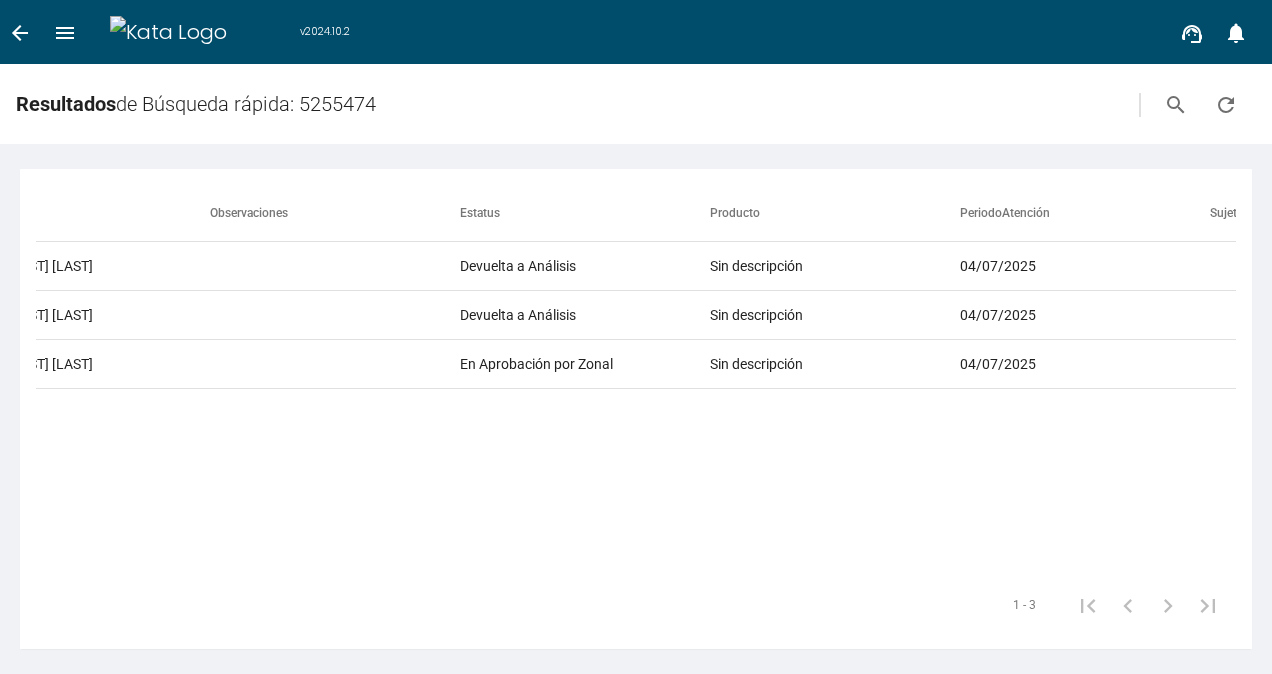 scroll, scrollTop: 0, scrollLeft: 1258, axis: horizontal 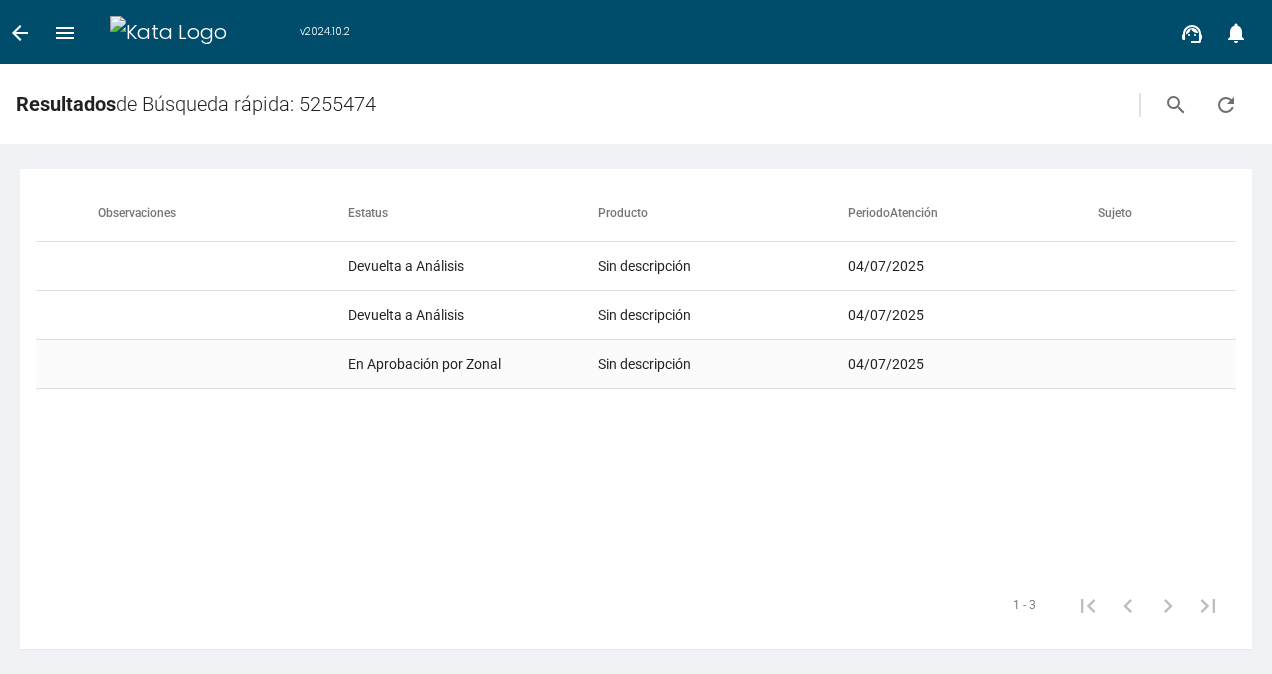 click on "En Aprobación por Zonal" at bounding box center (473, 266) 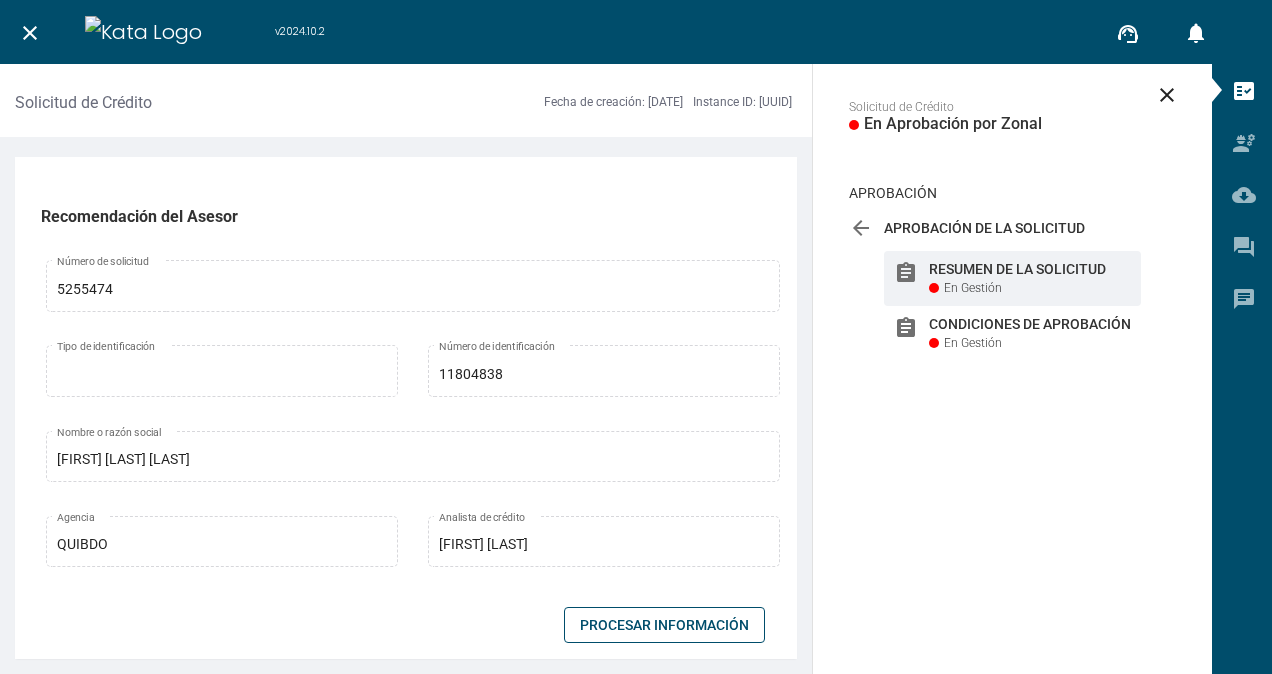 click on "Procesar Información" at bounding box center [664, 625] 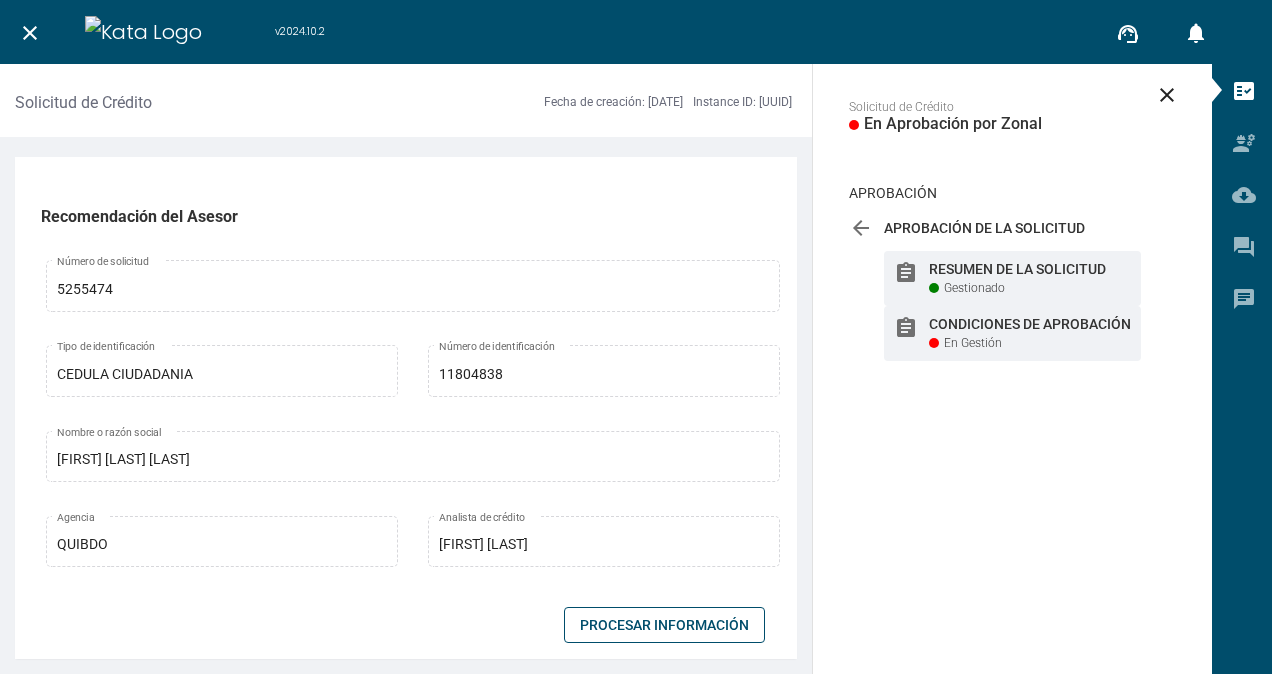 click on "assignment Condiciones de Aprobación En Gestión" at bounding box center [1012, 278] 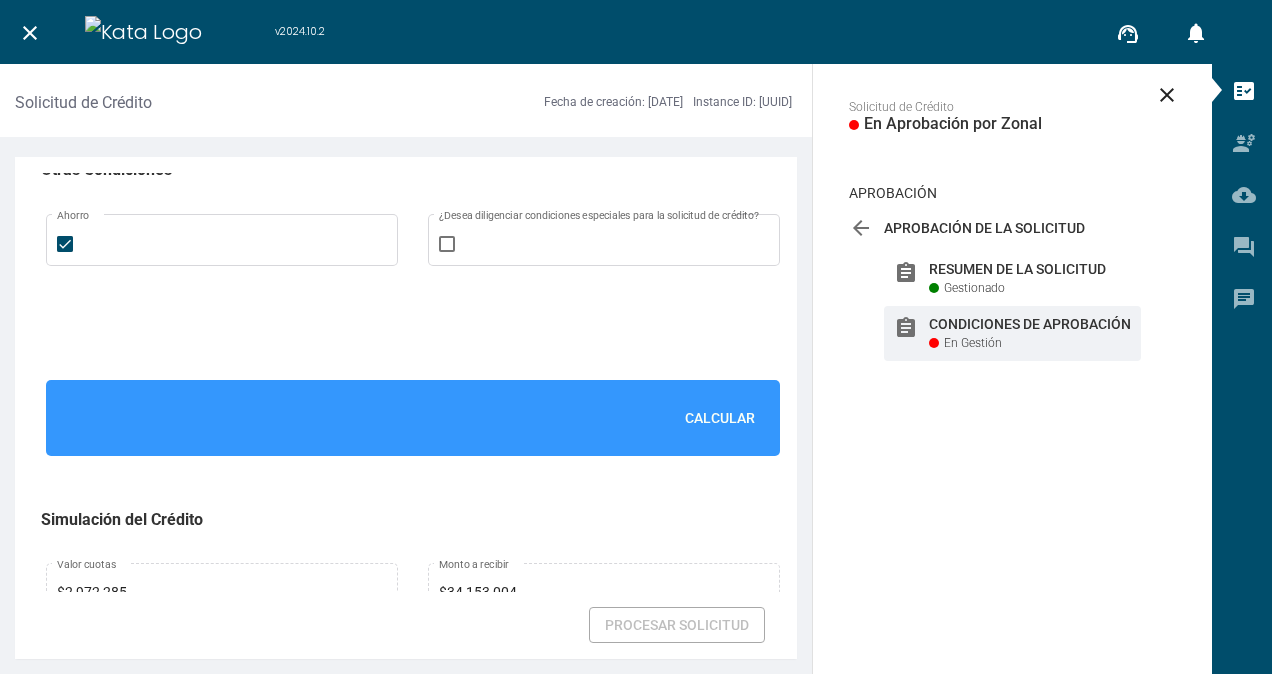 scroll, scrollTop: 1400, scrollLeft: 0, axis: vertical 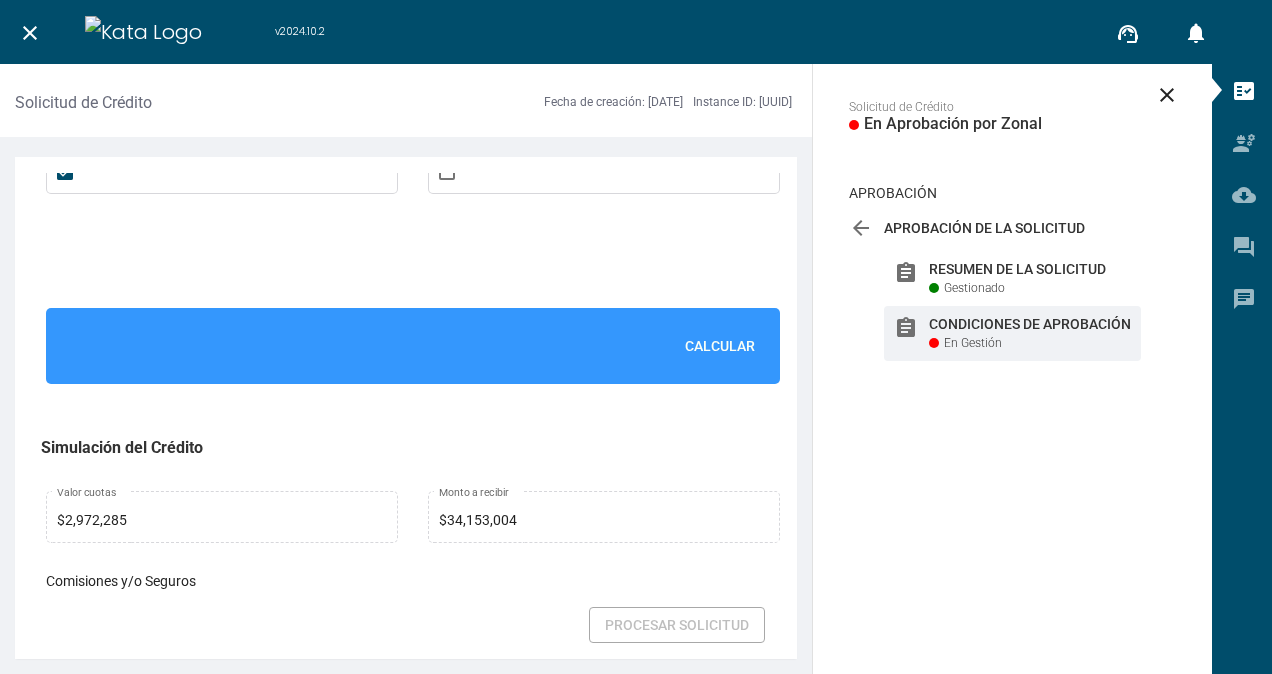 click on "Calcular" at bounding box center [413, 346] 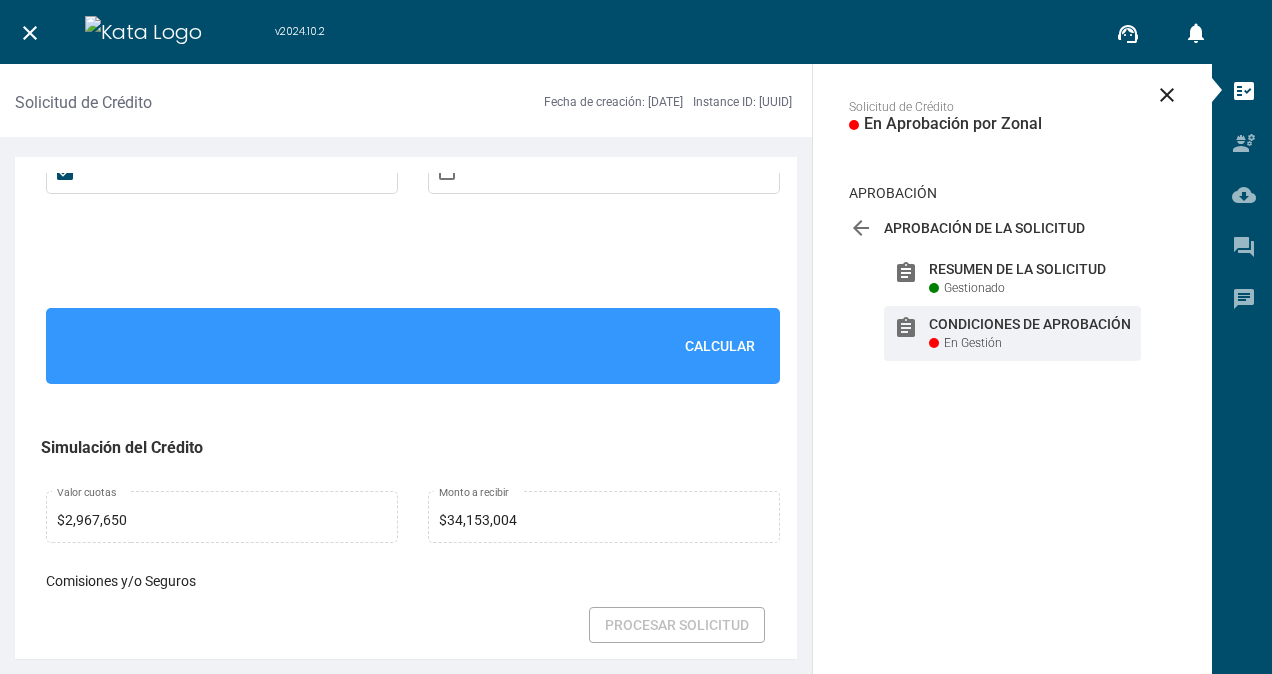 click on "Calcular" at bounding box center [720, 346] 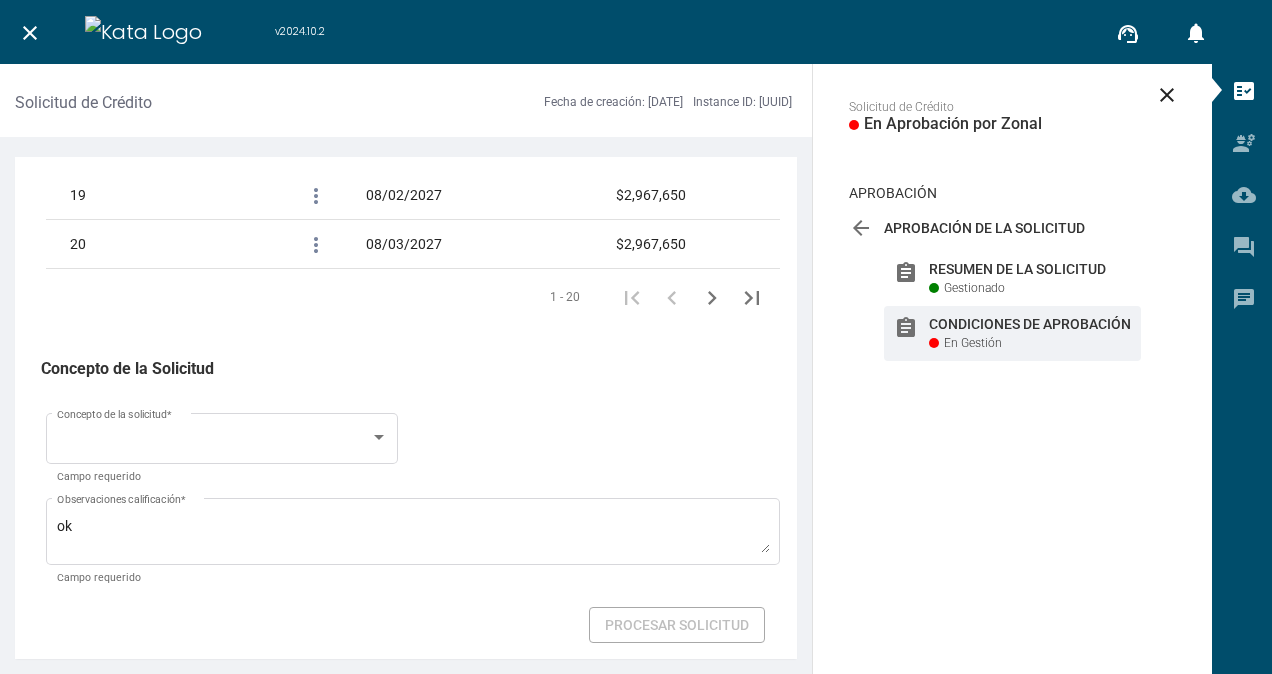 scroll, scrollTop: 3510, scrollLeft: 0, axis: vertical 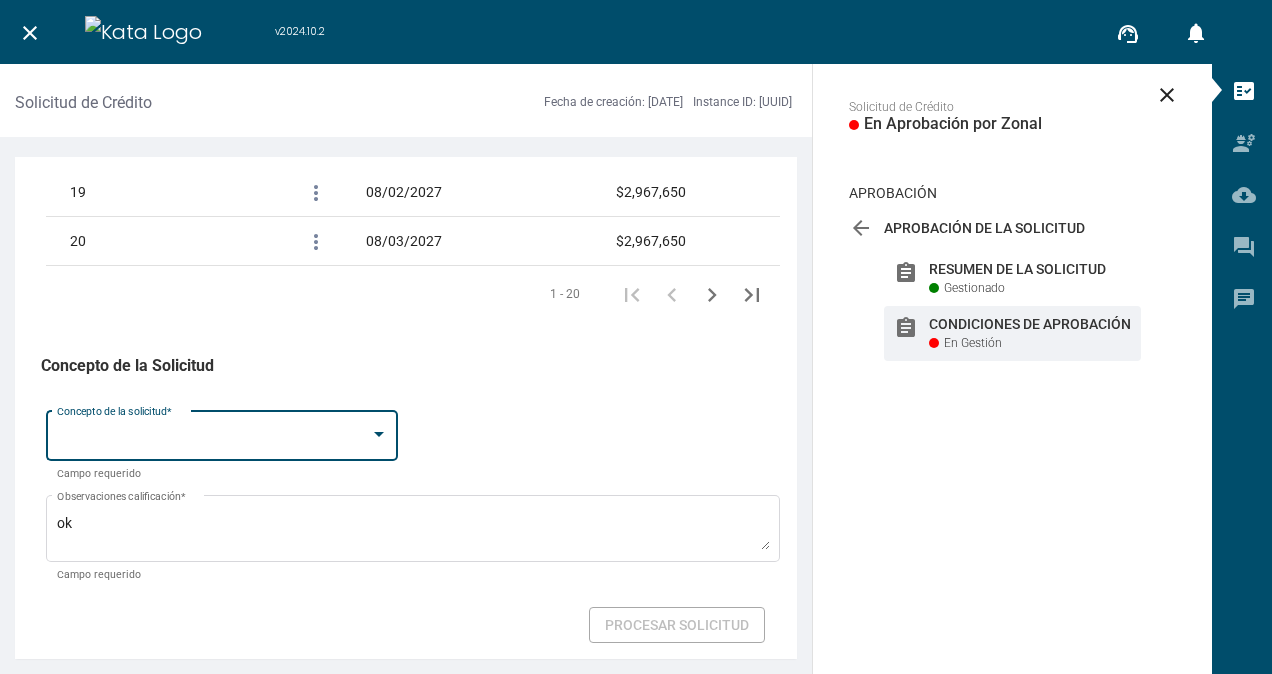 click at bounding box center (379, 435) 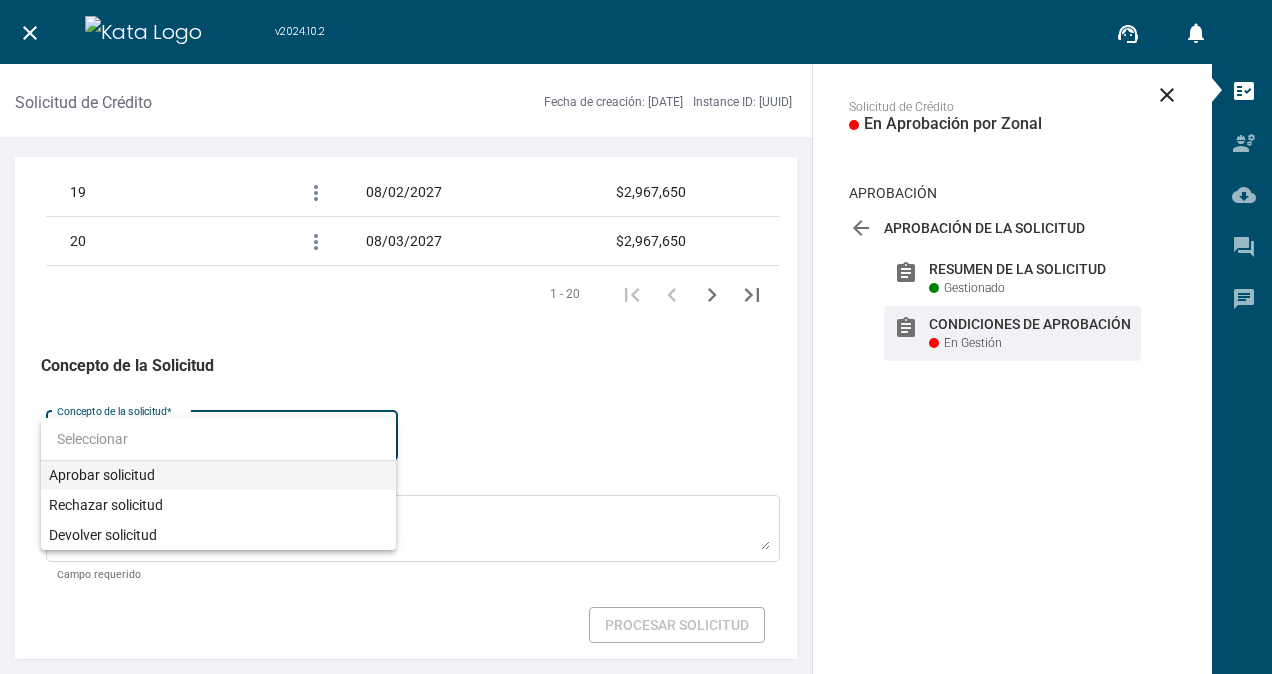 click on "Aprobar solicitud" at bounding box center [218, 475] 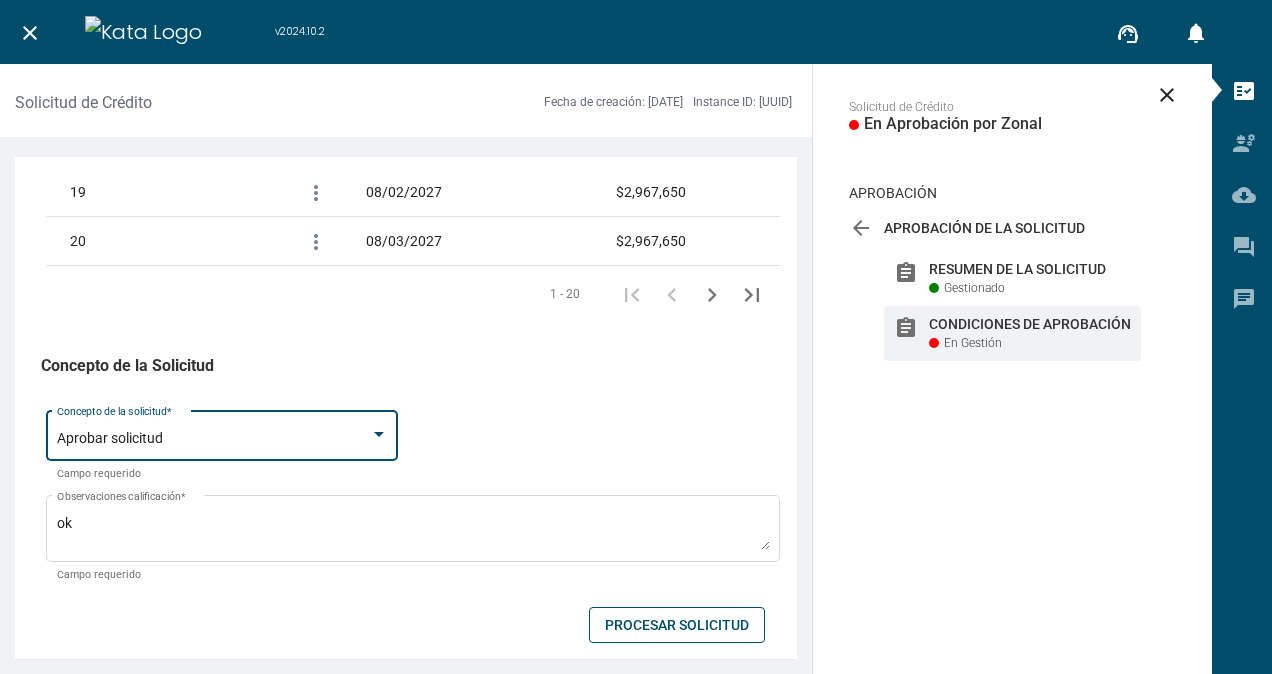 click on "Procesar Solicitud" at bounding box center (677, 625) 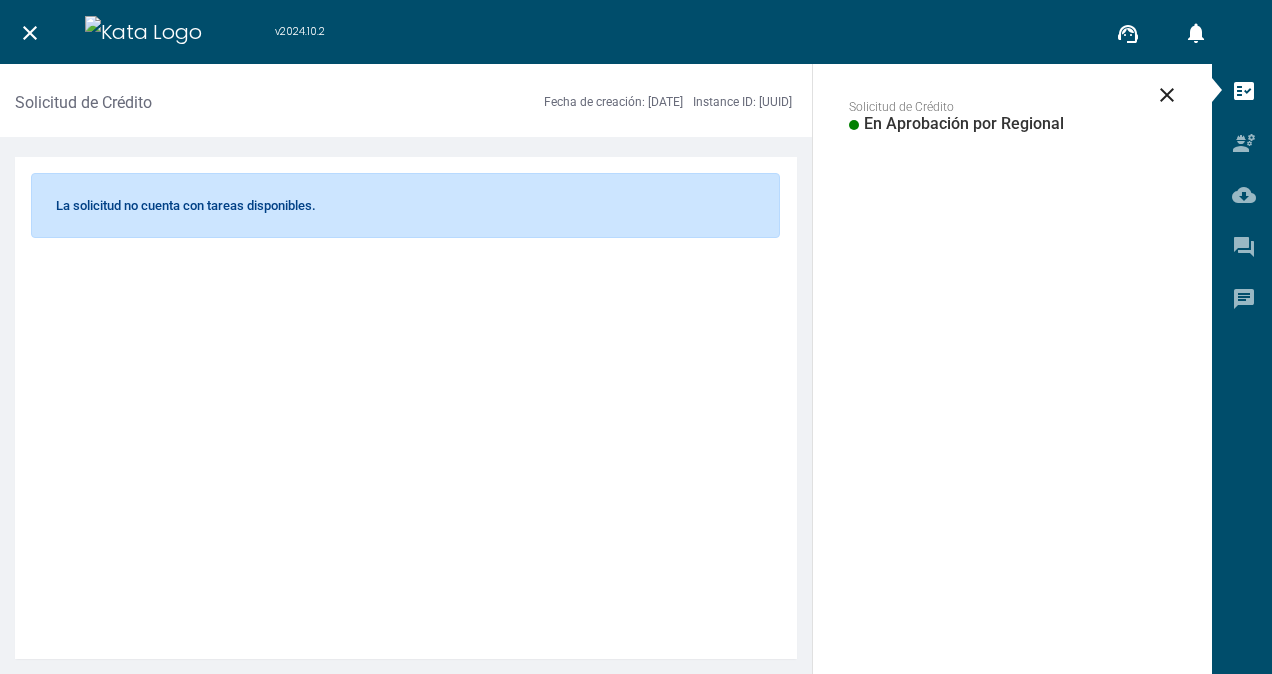 click on "close" at bounding box center [30, 33] 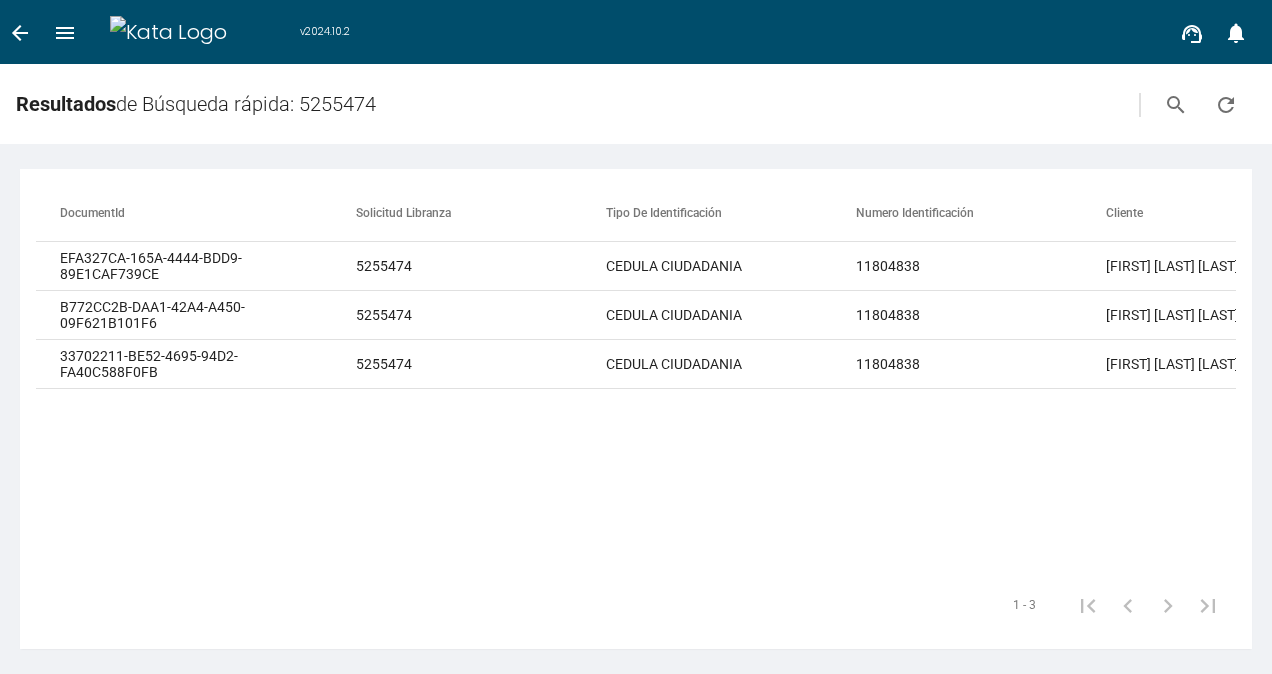 click on "arrow_back" at bounding box center (20, 33) 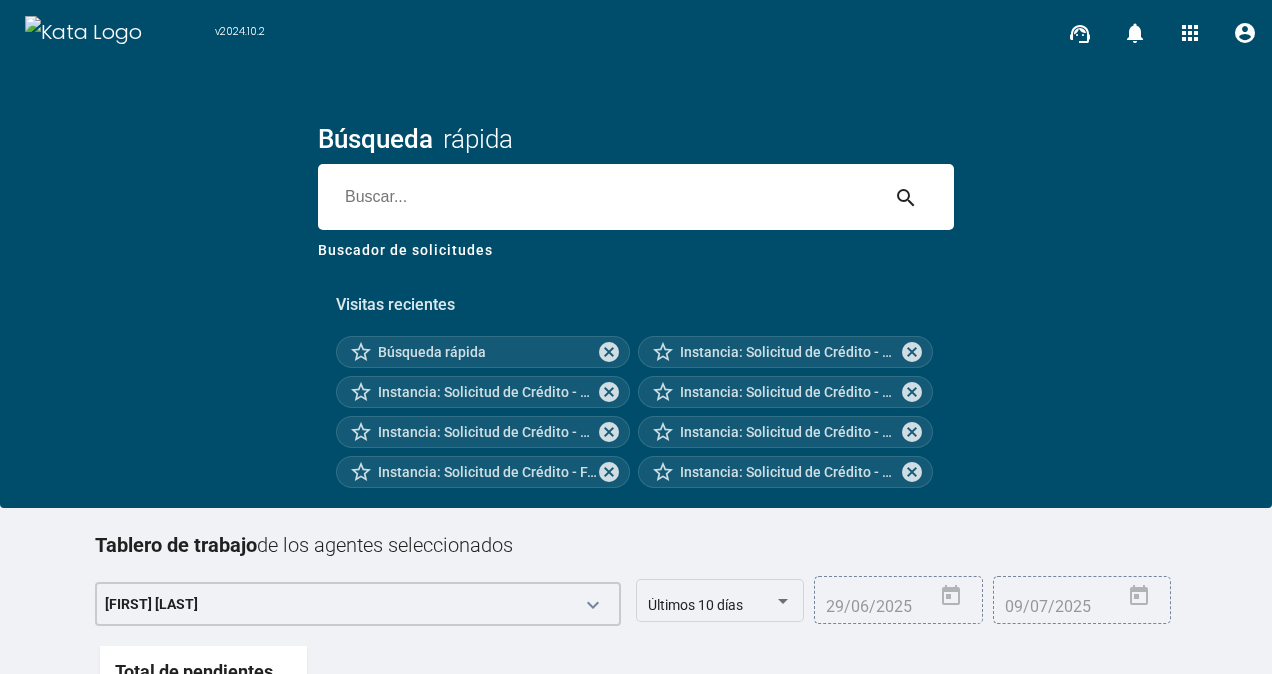 click at bounding box center (598, 197) 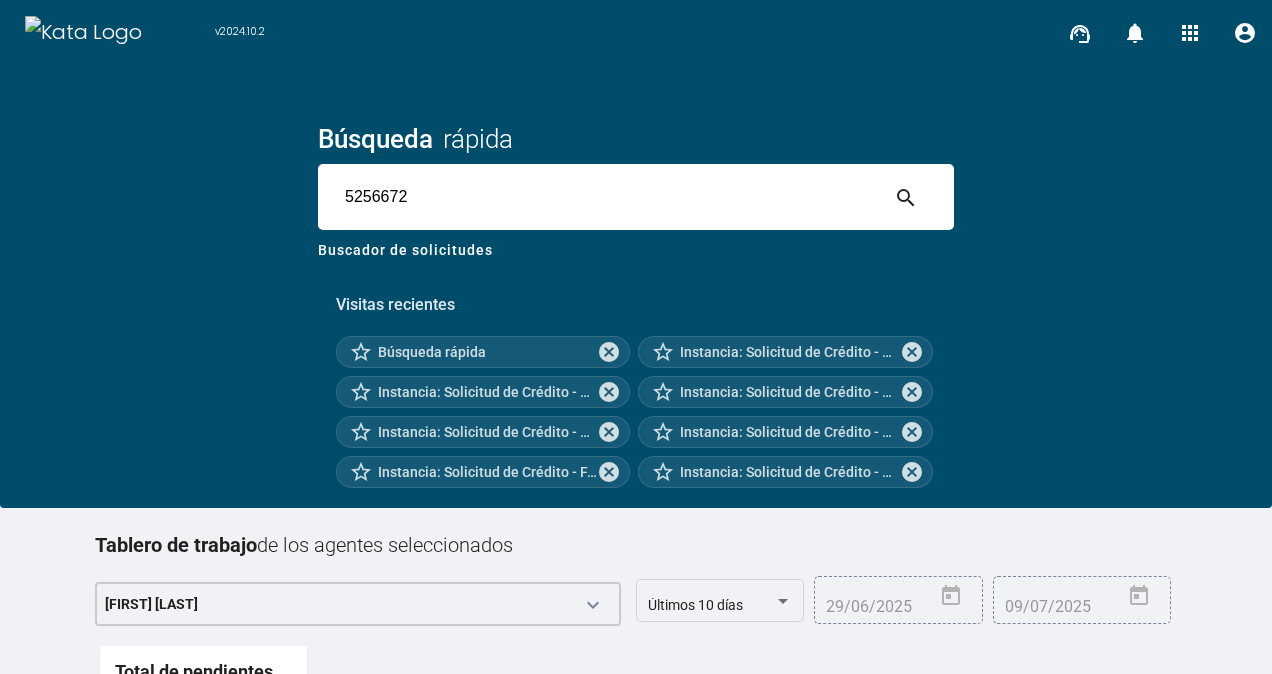 type on "5256672" 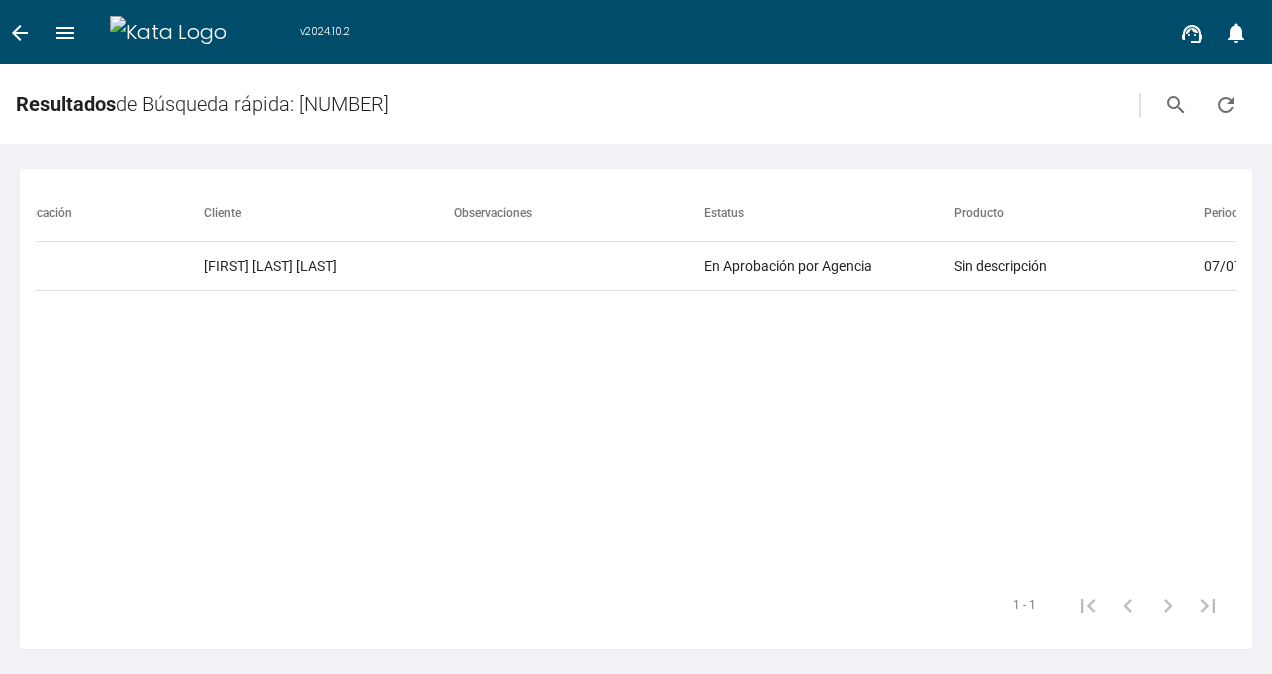 scroll, scrollTop: 0, scrollLeft: 913, axis: horizontal 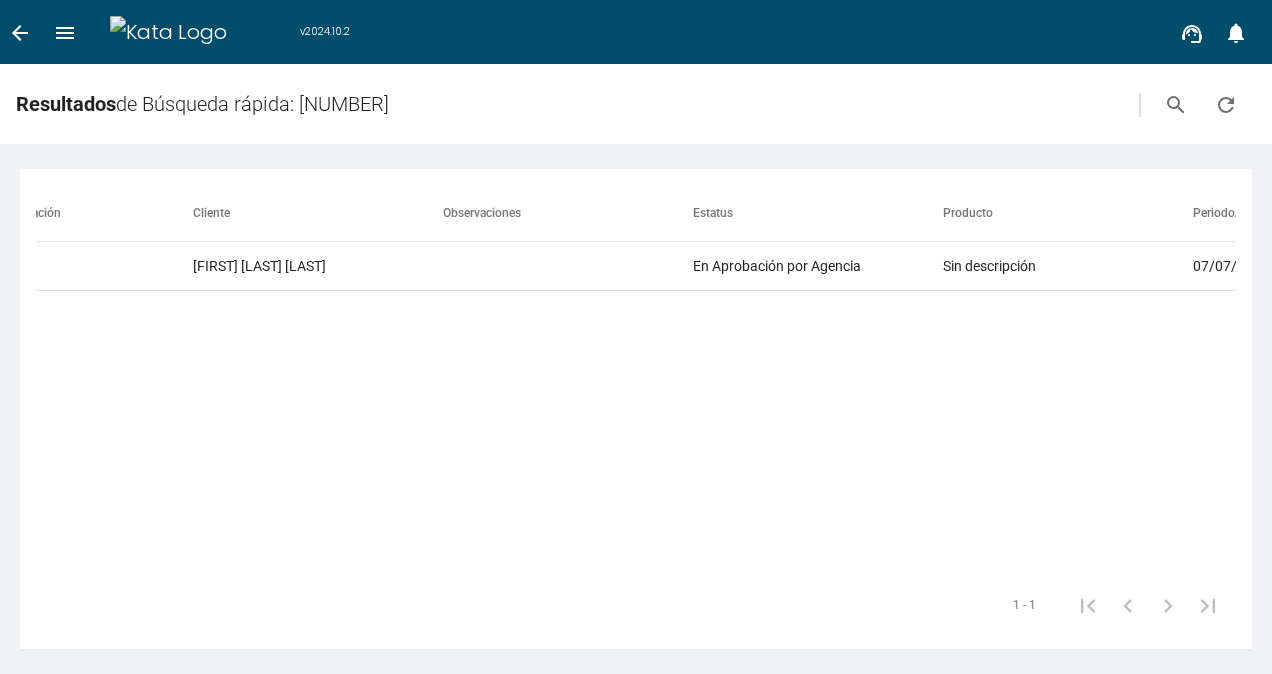 click on "arrow_back" at bounding box center (20, 33) 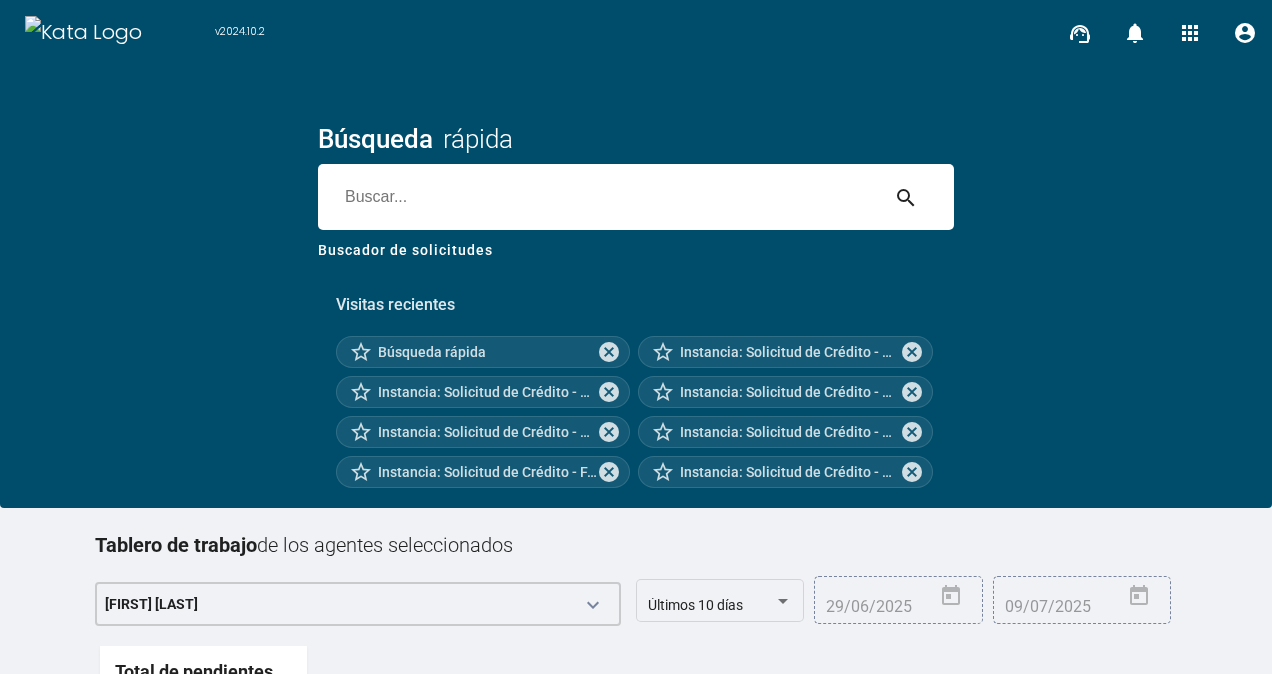click at bounding box center (598, 197) 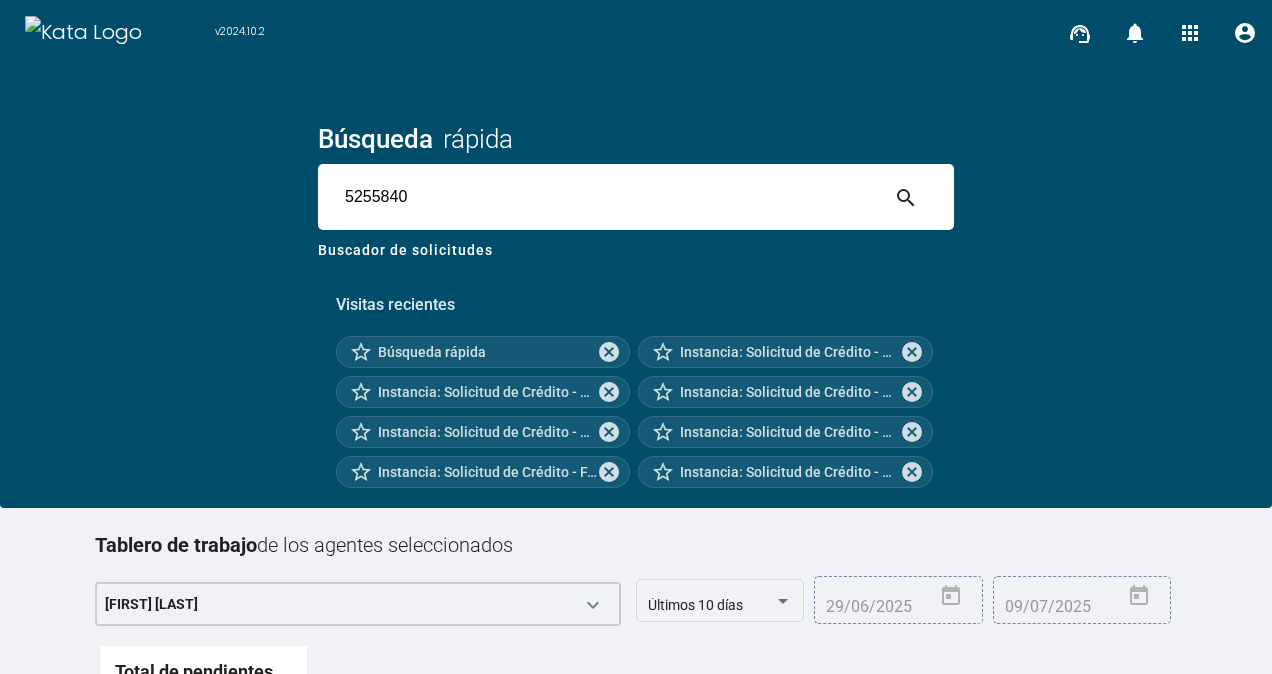 type on "5255840" 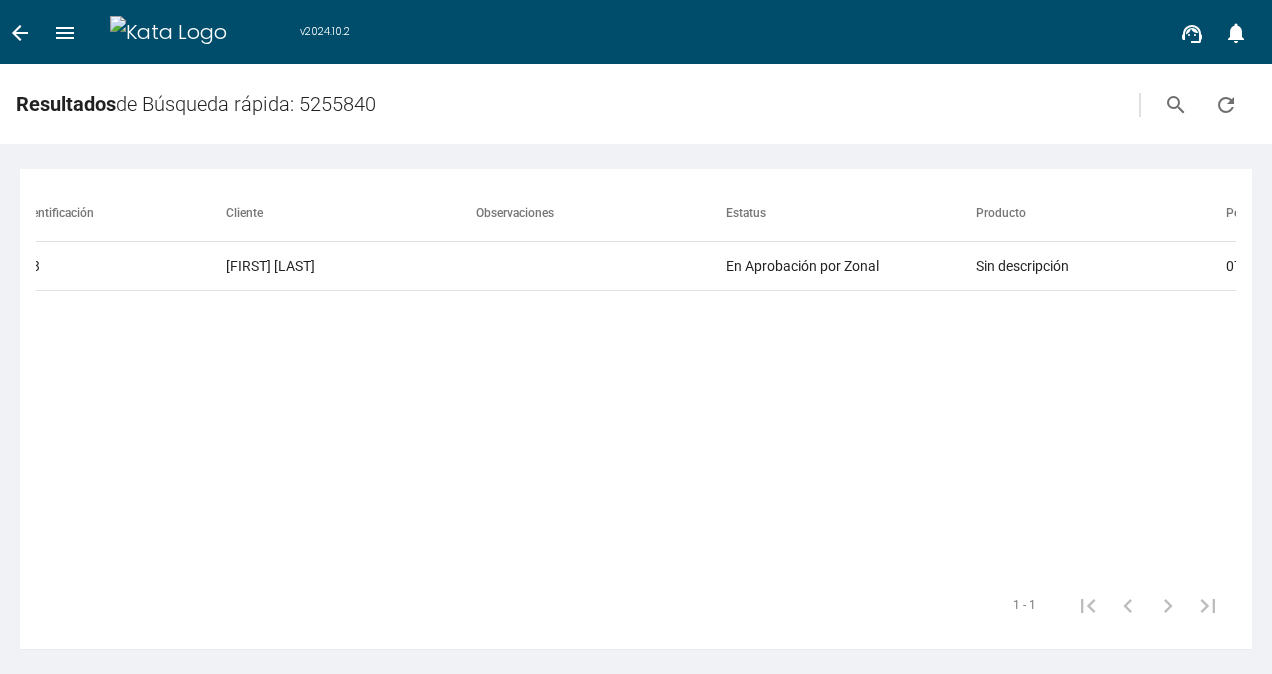 scroll, scrollTop: 0, scrollLeft: 933, axis: horizontal 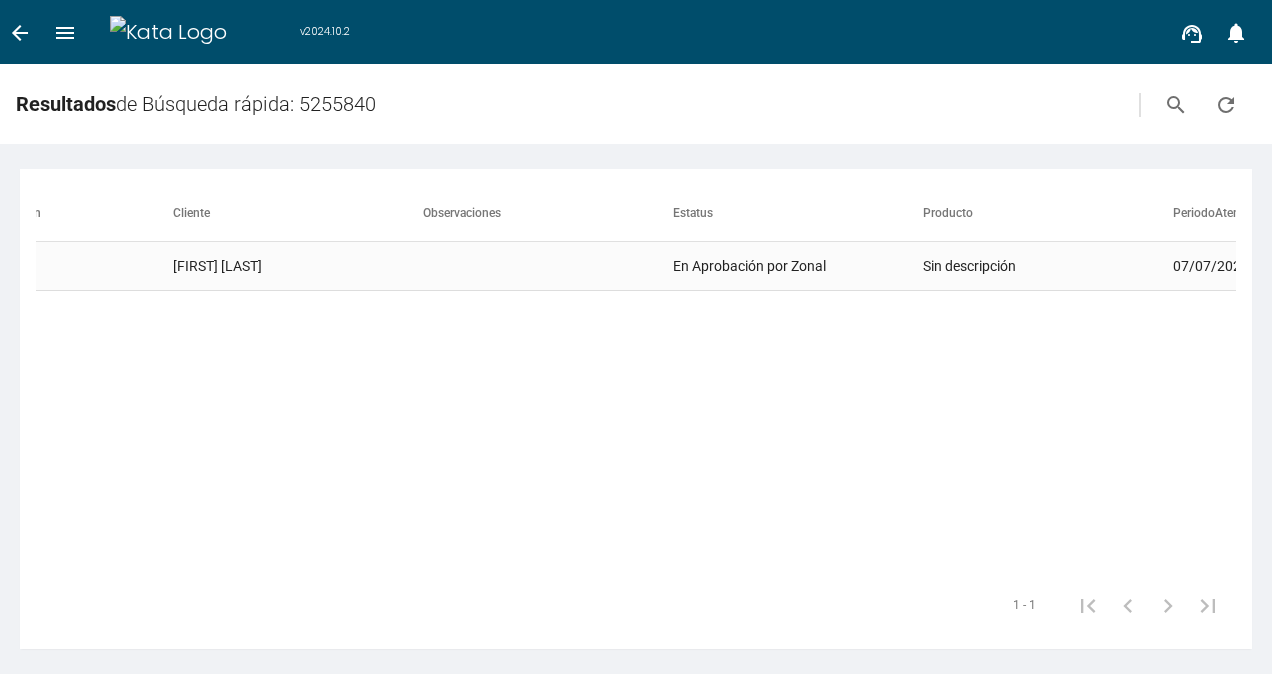 click on "En Aprobación por Zonal" at bounding box center (798, 266) 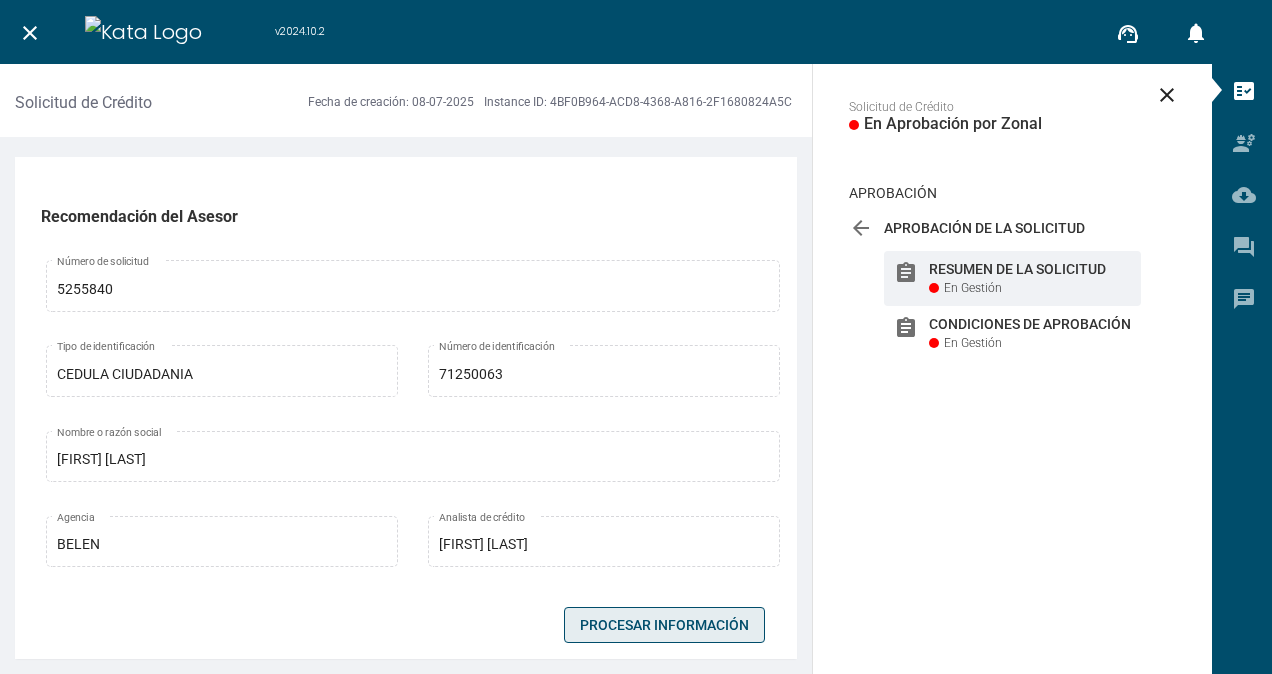 click on "Procesar Información" at bounding box center [664, 625] 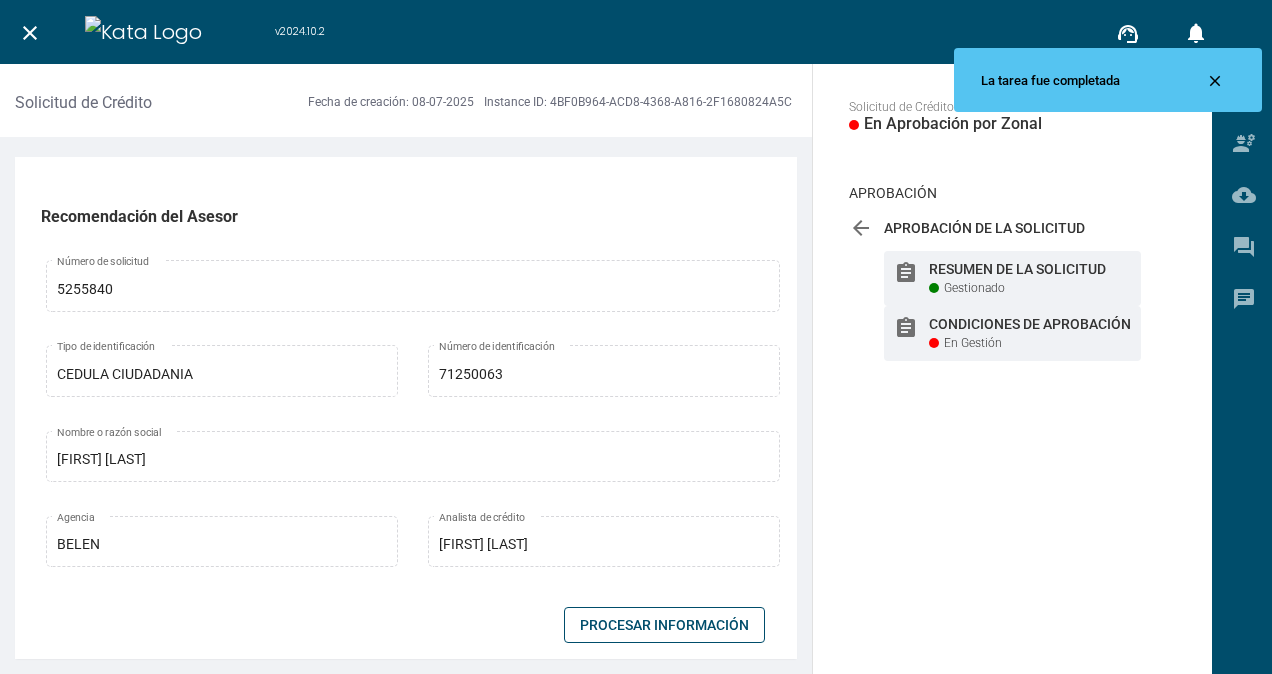 click on "Condiciones de Aprobación" at bounding box center [1030, 269] 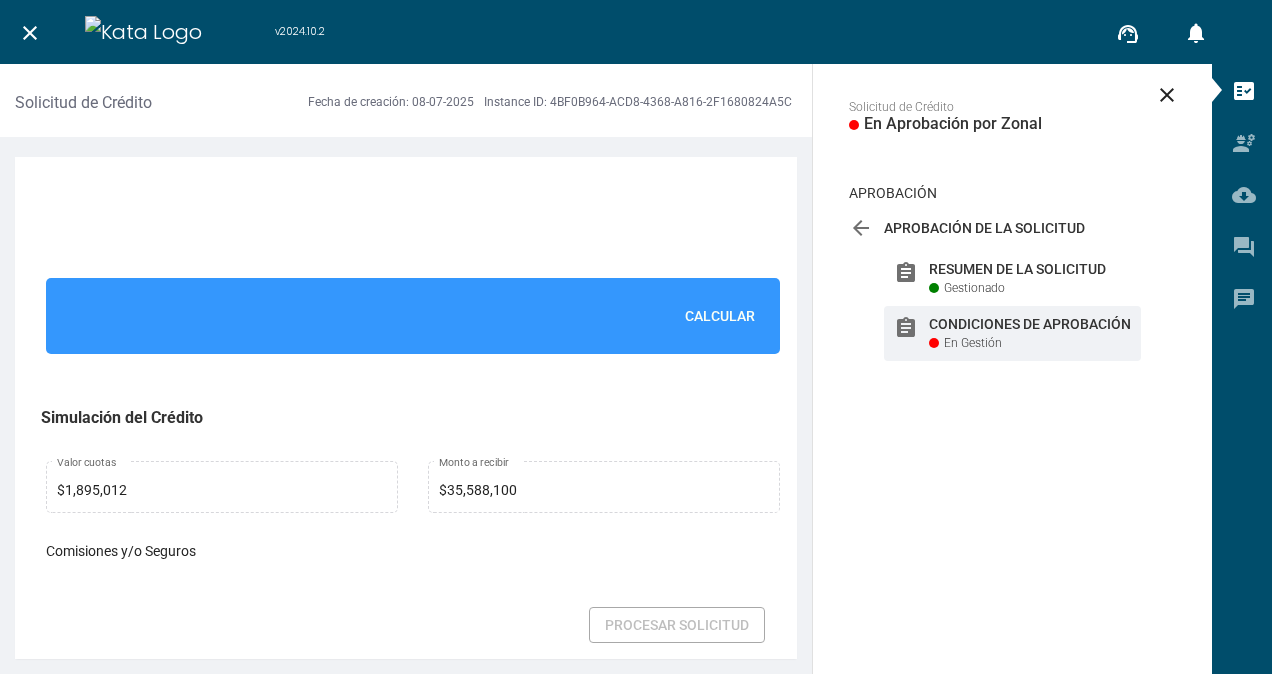 scroll, scrollTop: 1500, scrollLeft: 0, axis: vertical 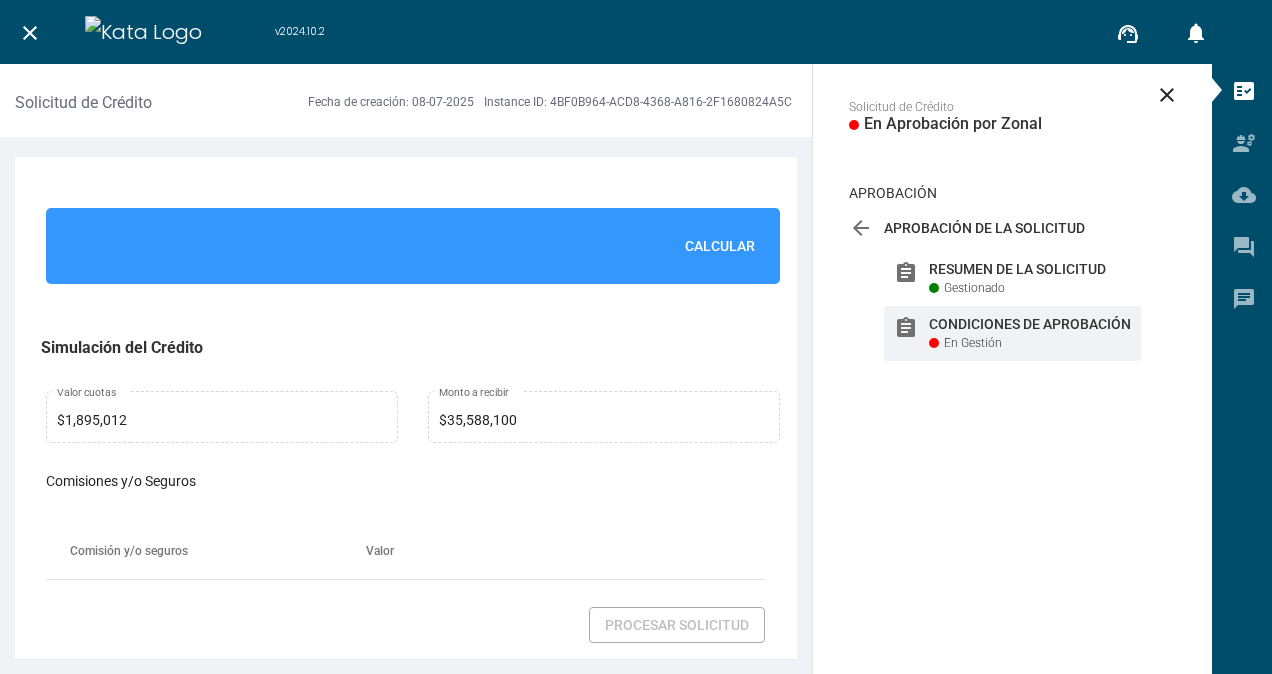 click on "Calcular" at bounding box center [720, 246] 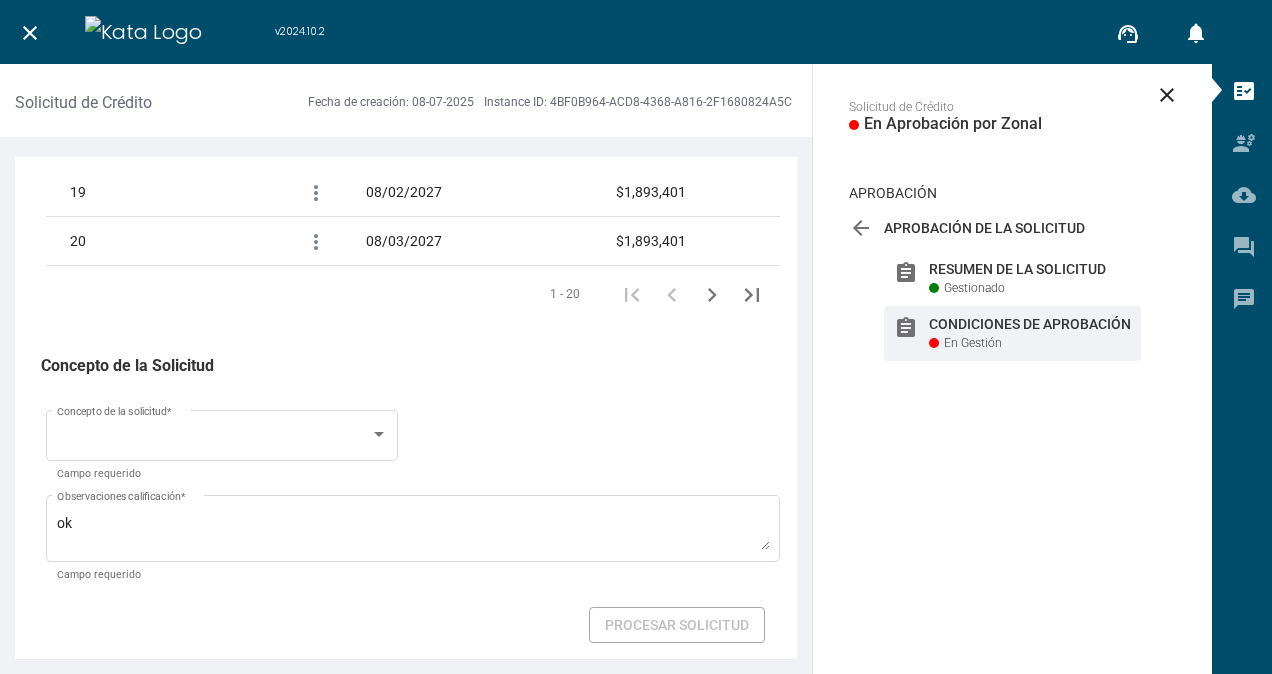scroll, scrollTop: 3461, scrollLeft: 0, axis: vertical 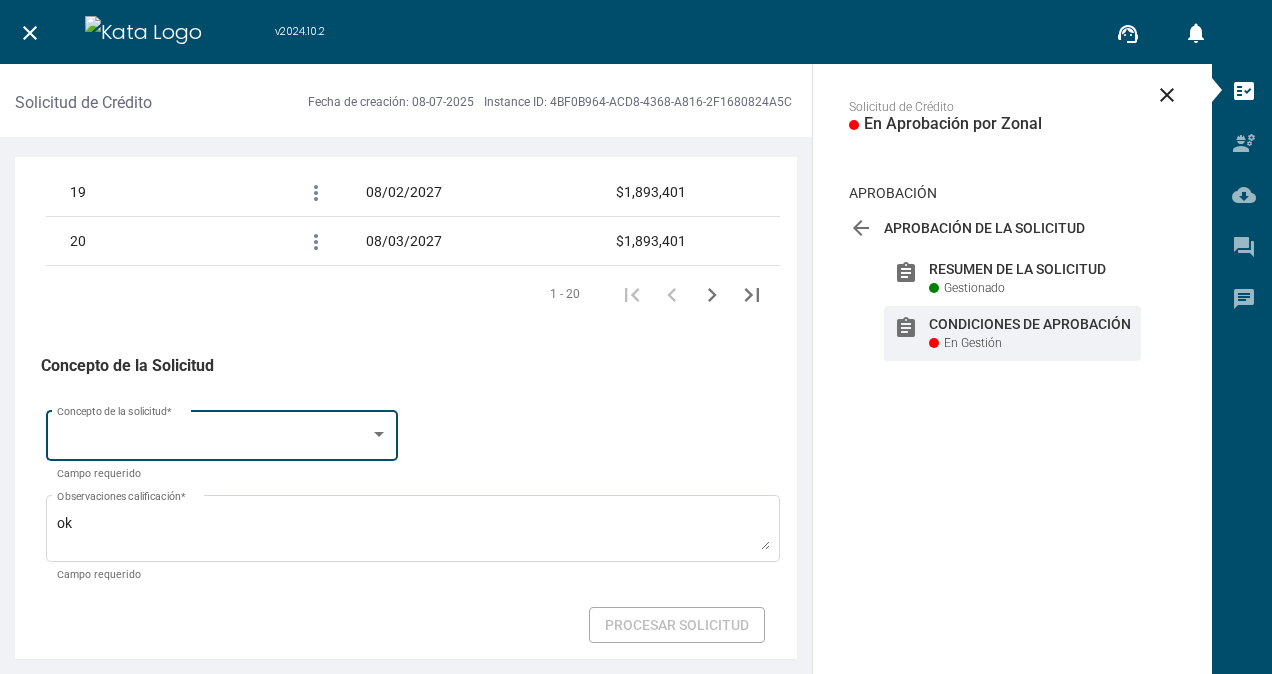 click on "Concepto de la solicitud   *" at bounding box center (222, 433) 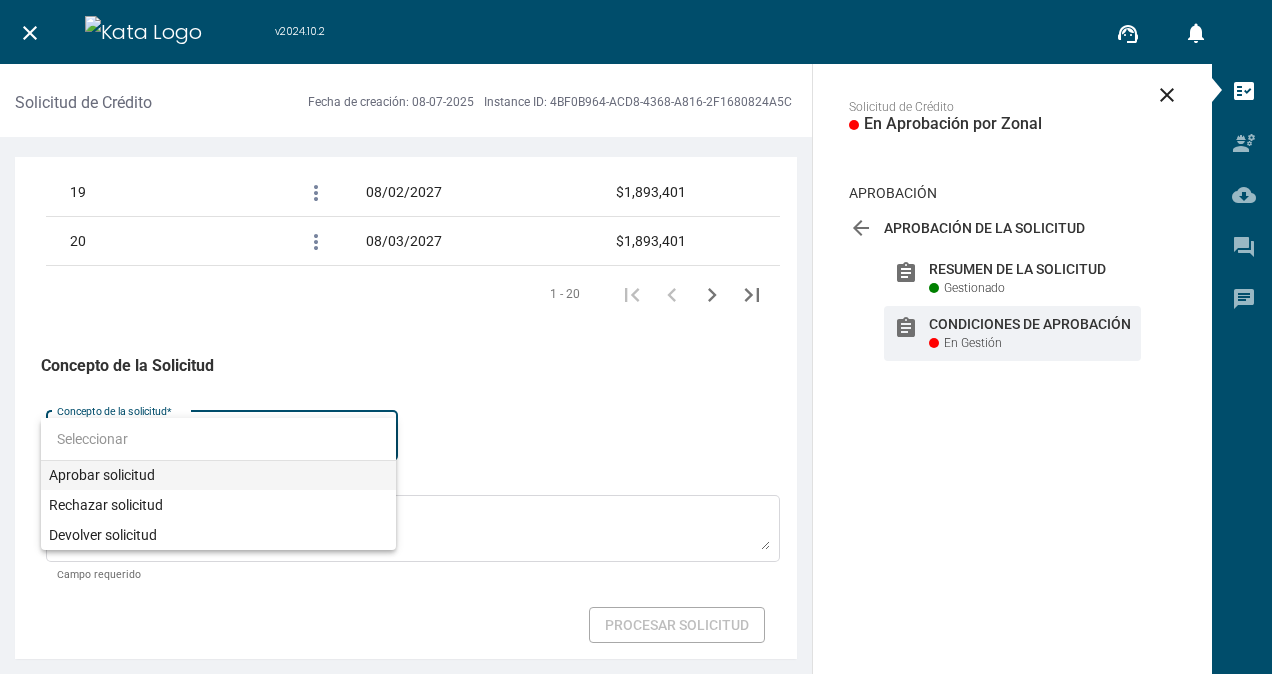 click on "Aprobar solicitud" at bounding box center (218, 475) 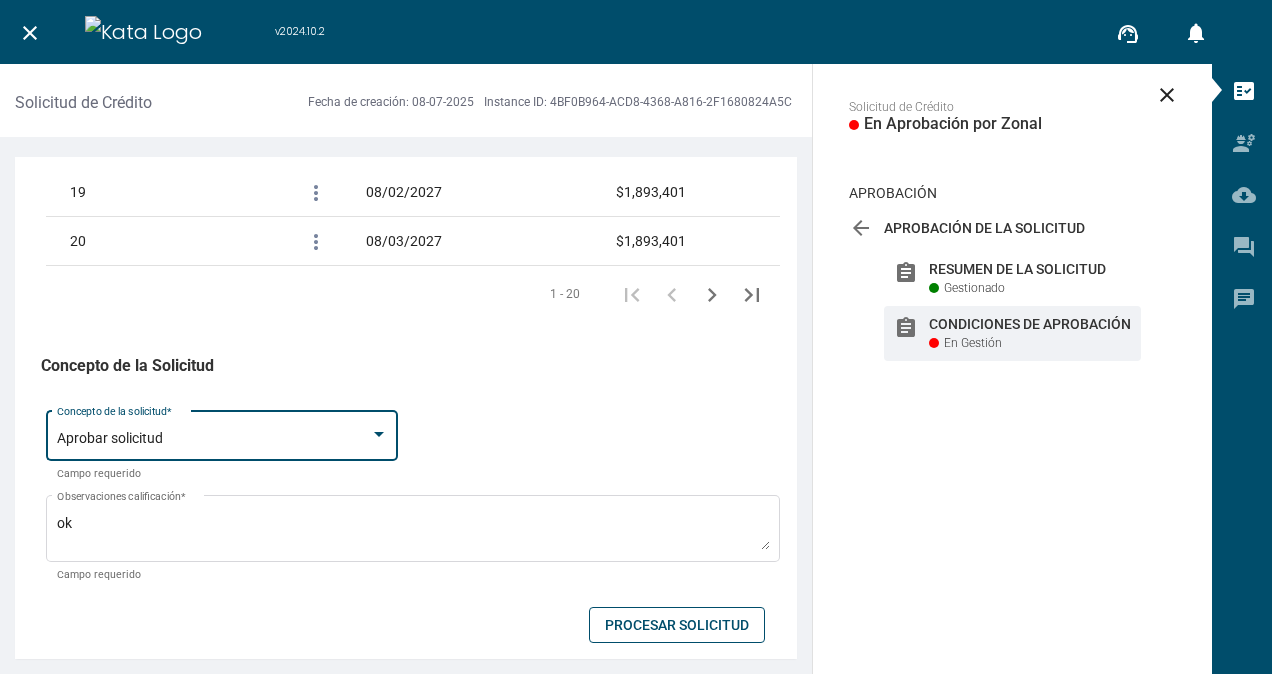click on "Procesar Solicitud" at bounding box center (677, 625) 